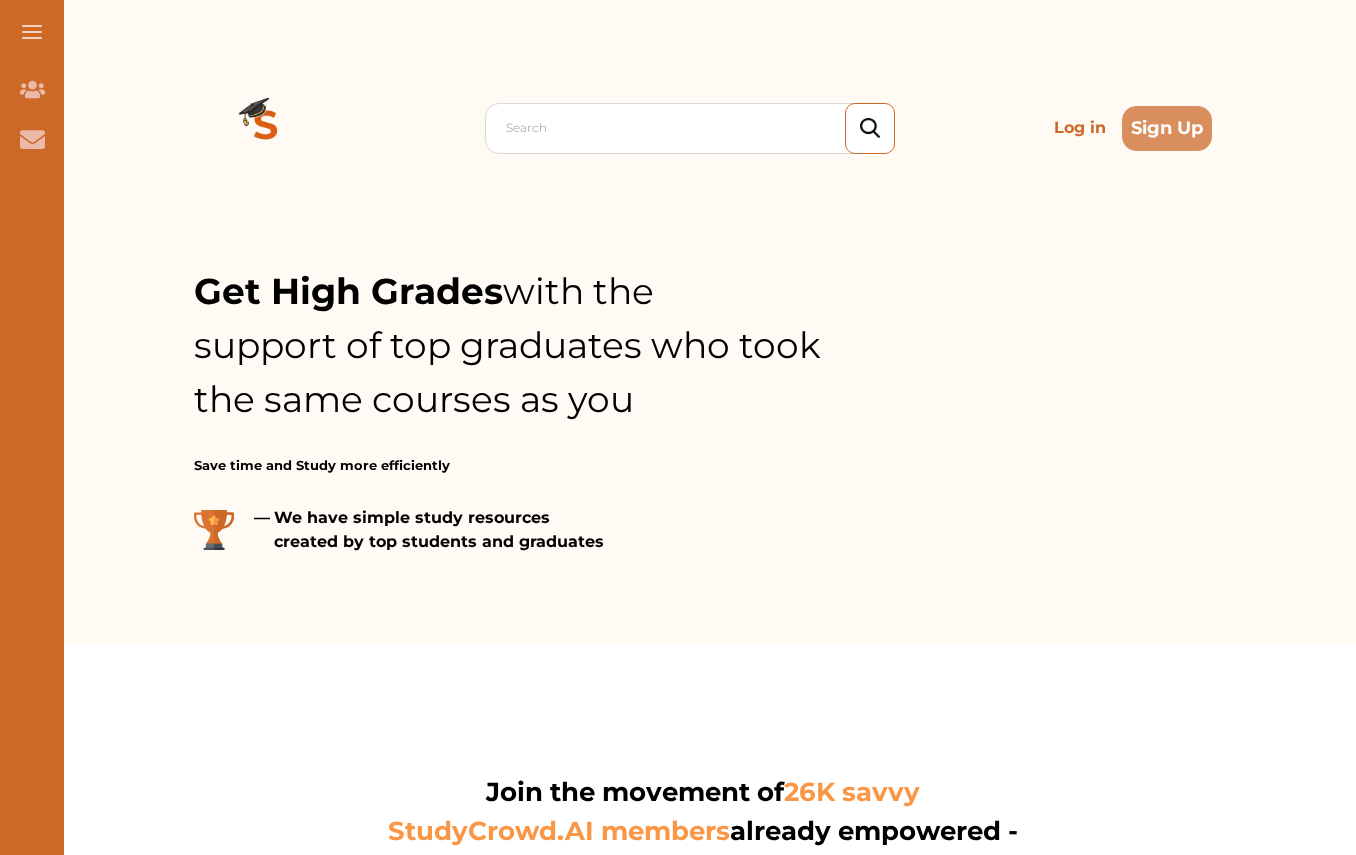 scroll, scrollTop: 0, scrollLeft: 0, axis: both 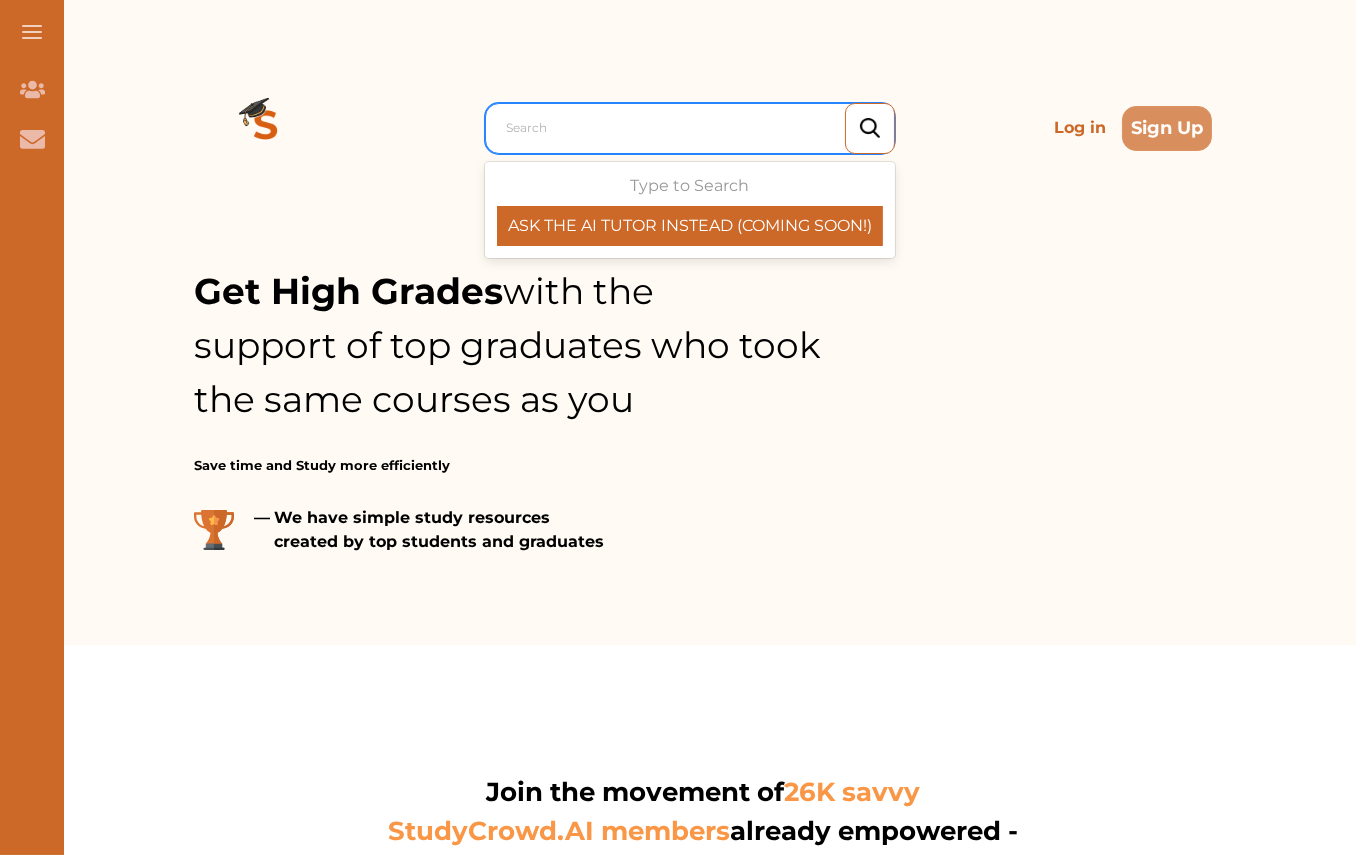 click at bounding box center (695, 128) 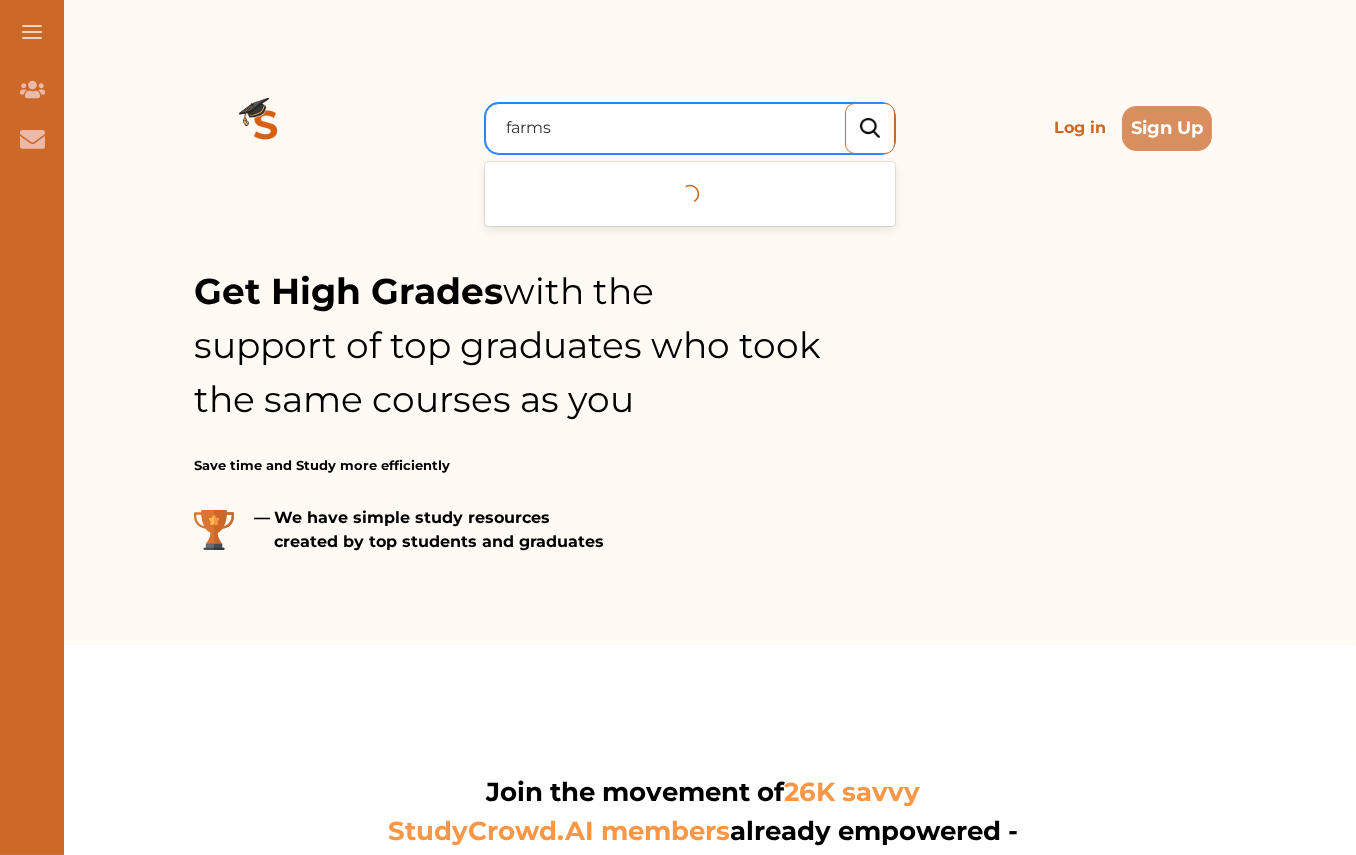 type on "farms v" 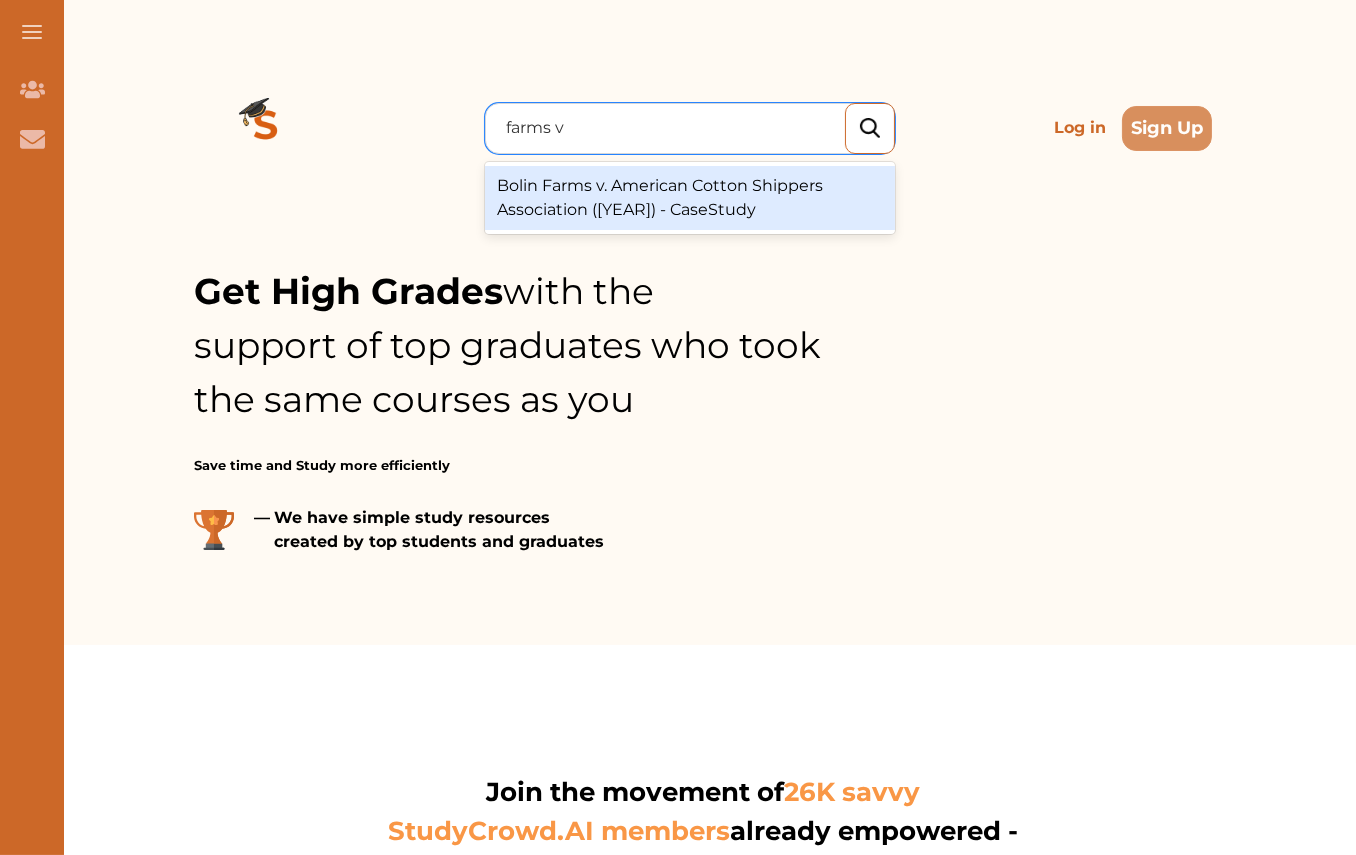 click on "Bolin Farms v. American Cotton Shippers Association (1974)  -  CaseStudy" at bounding box center (690, 198) 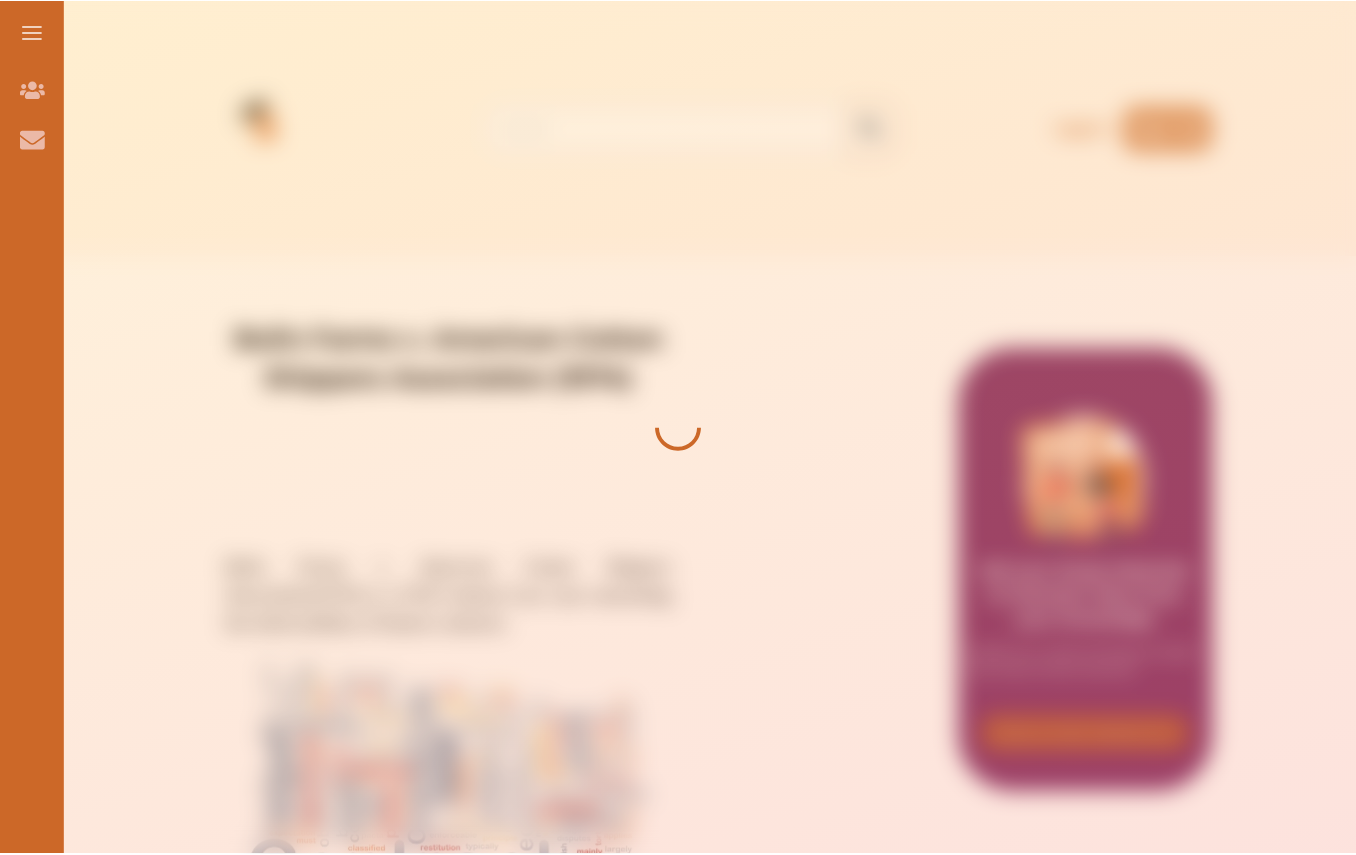 scroll, scrollTop: 0, scrollLeft: 0, axis: both 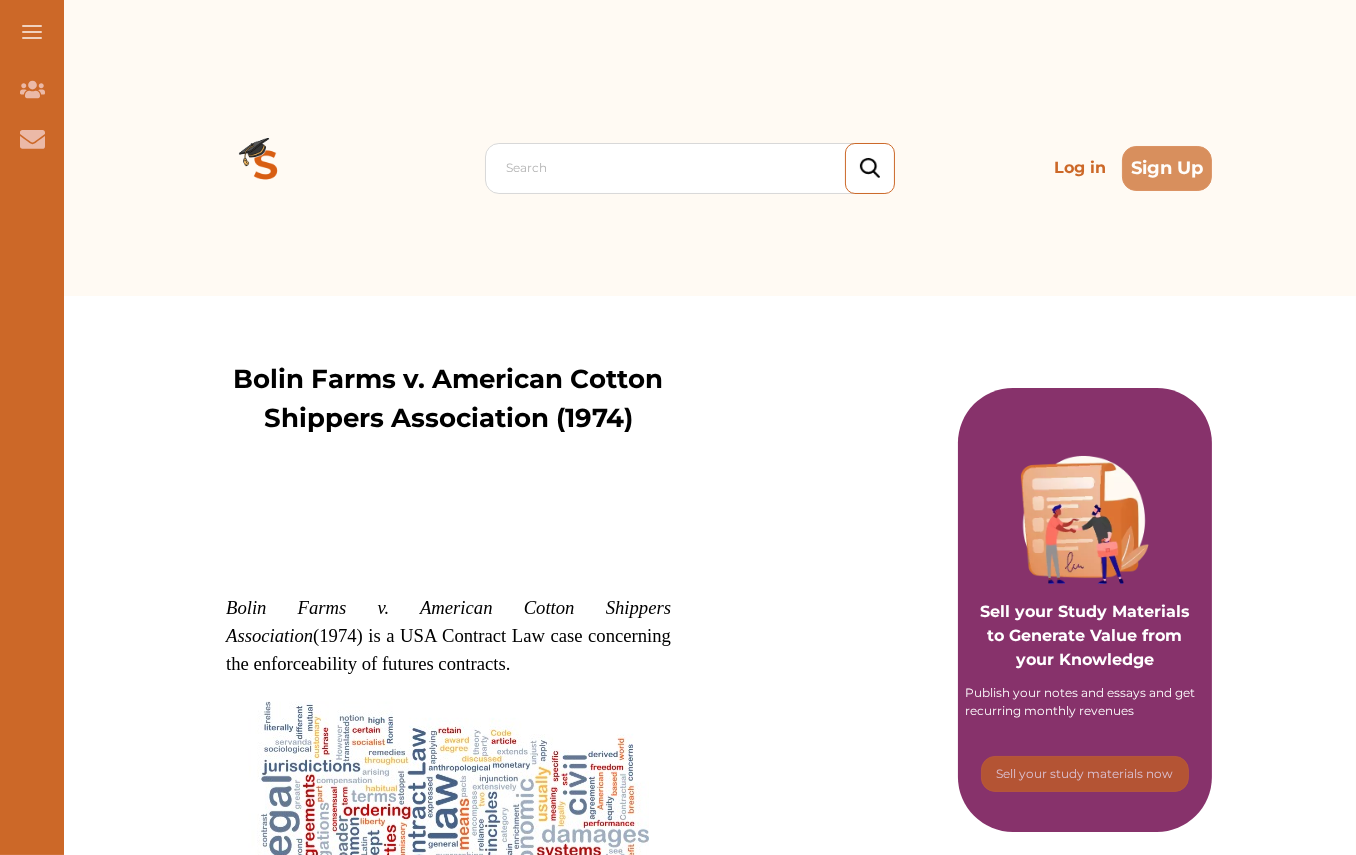 click at bounding box center (266, 168) 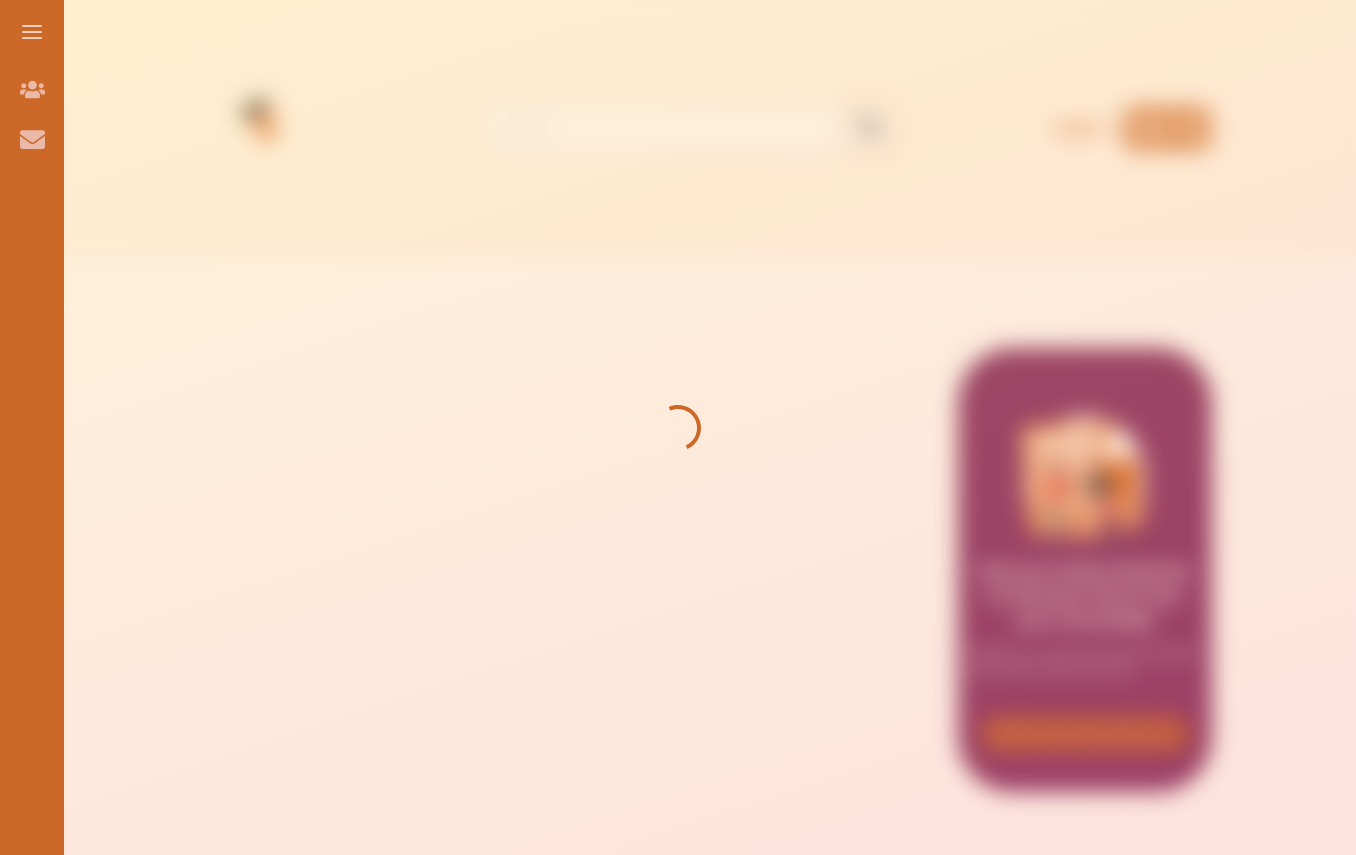 scroll, scrollTop: 0, scrollLeft: 0, axis: both 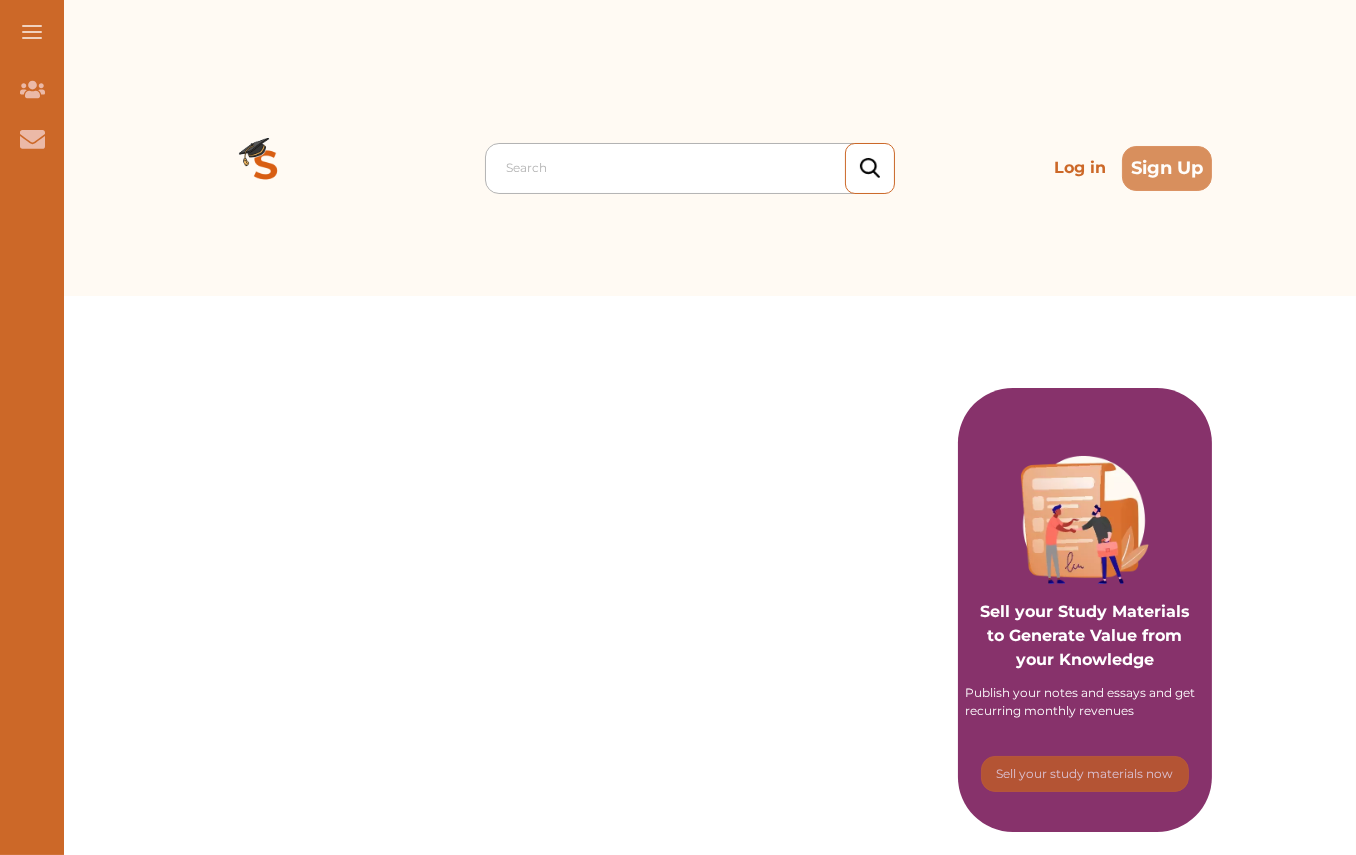 click at bounding box center (695, 168) 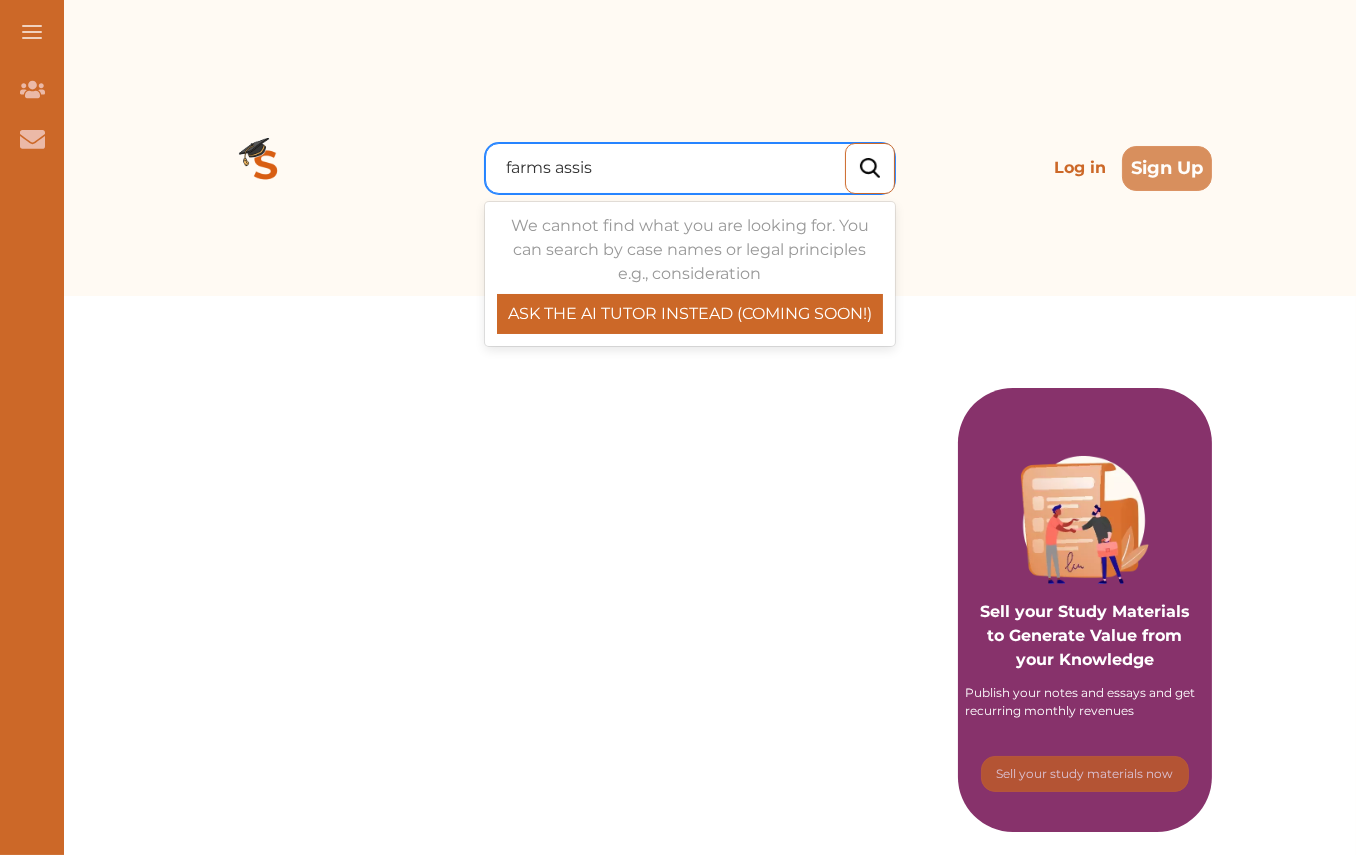 type on "farms assist" 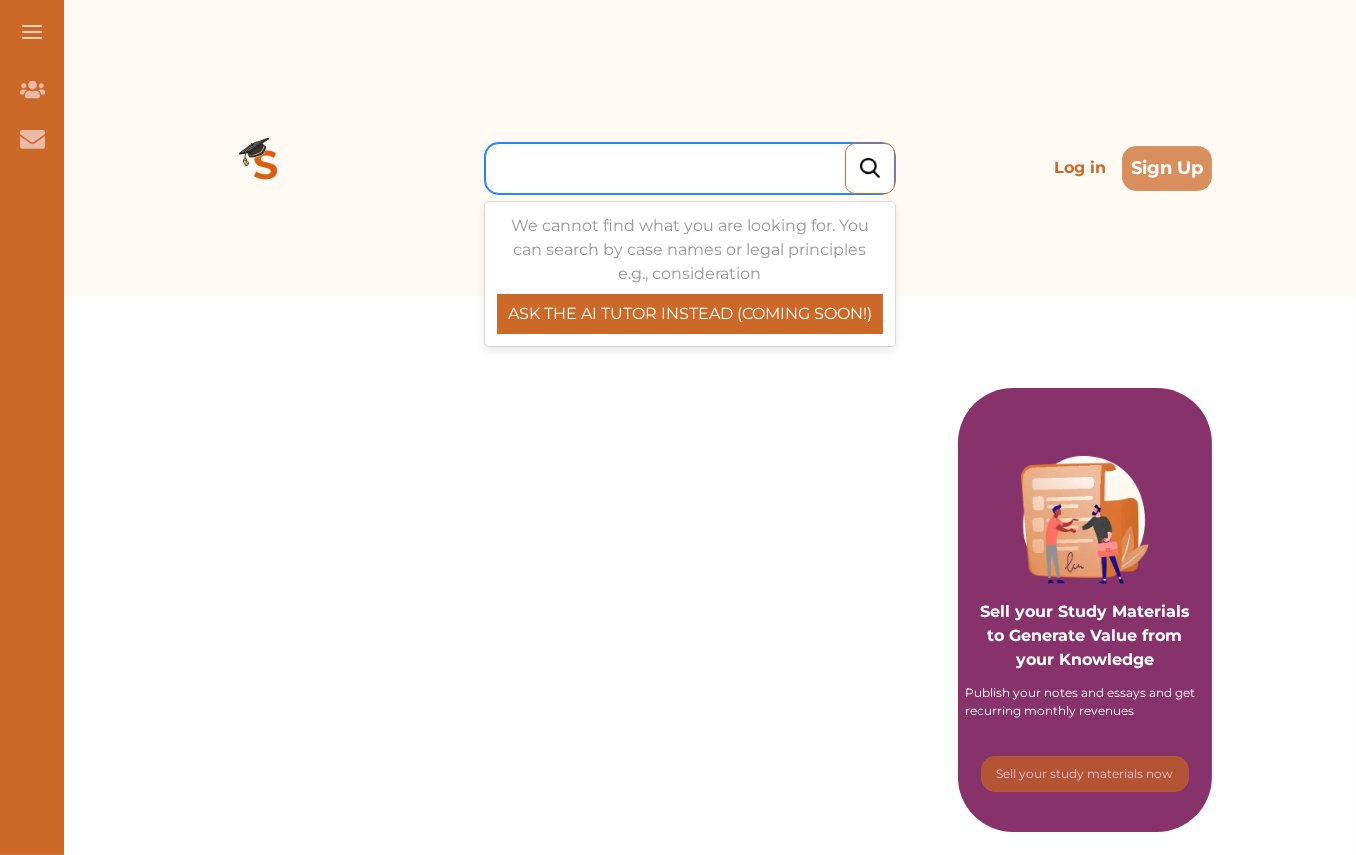 click at bounding box center [695, 168] 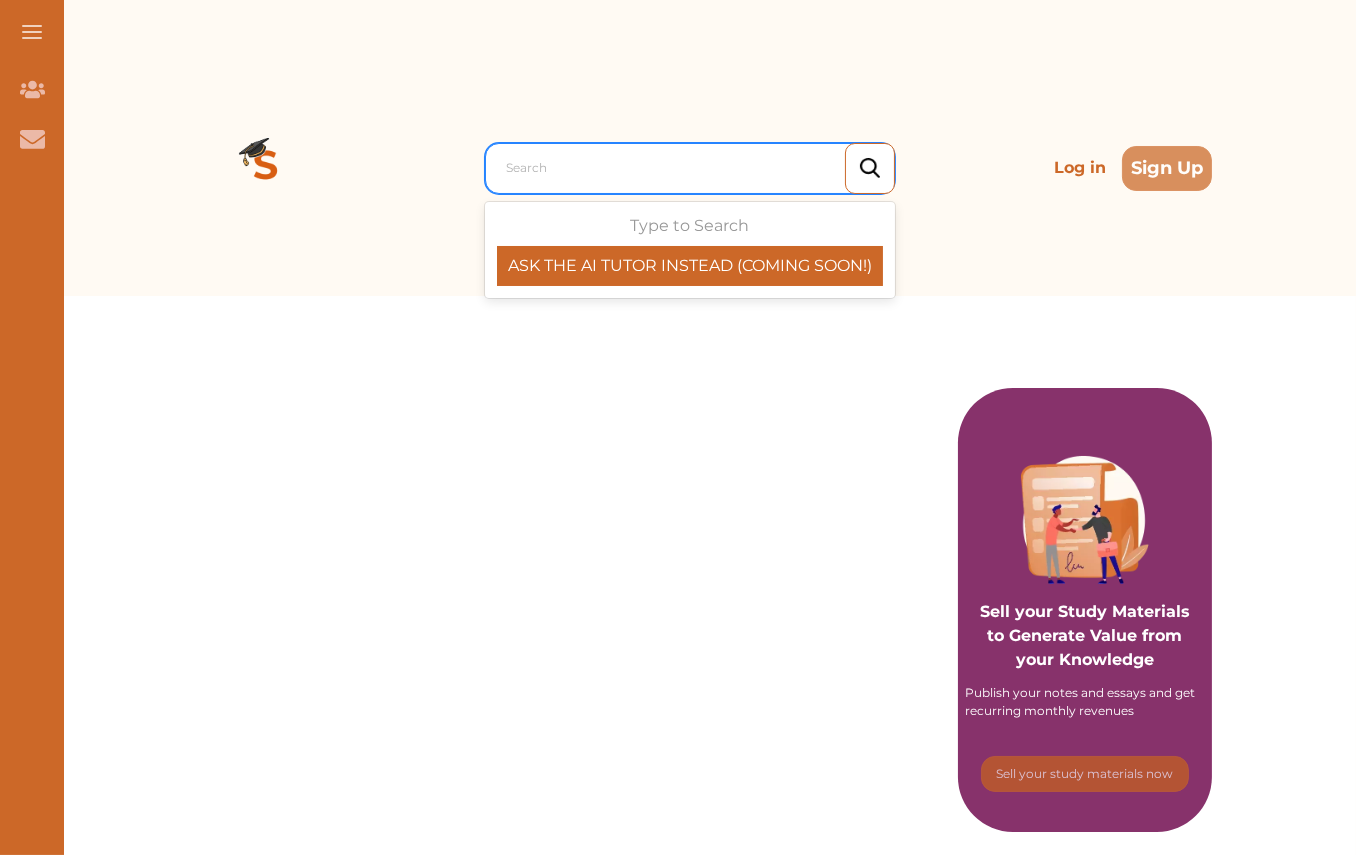click on "Search" at bounding box center (695, 168) 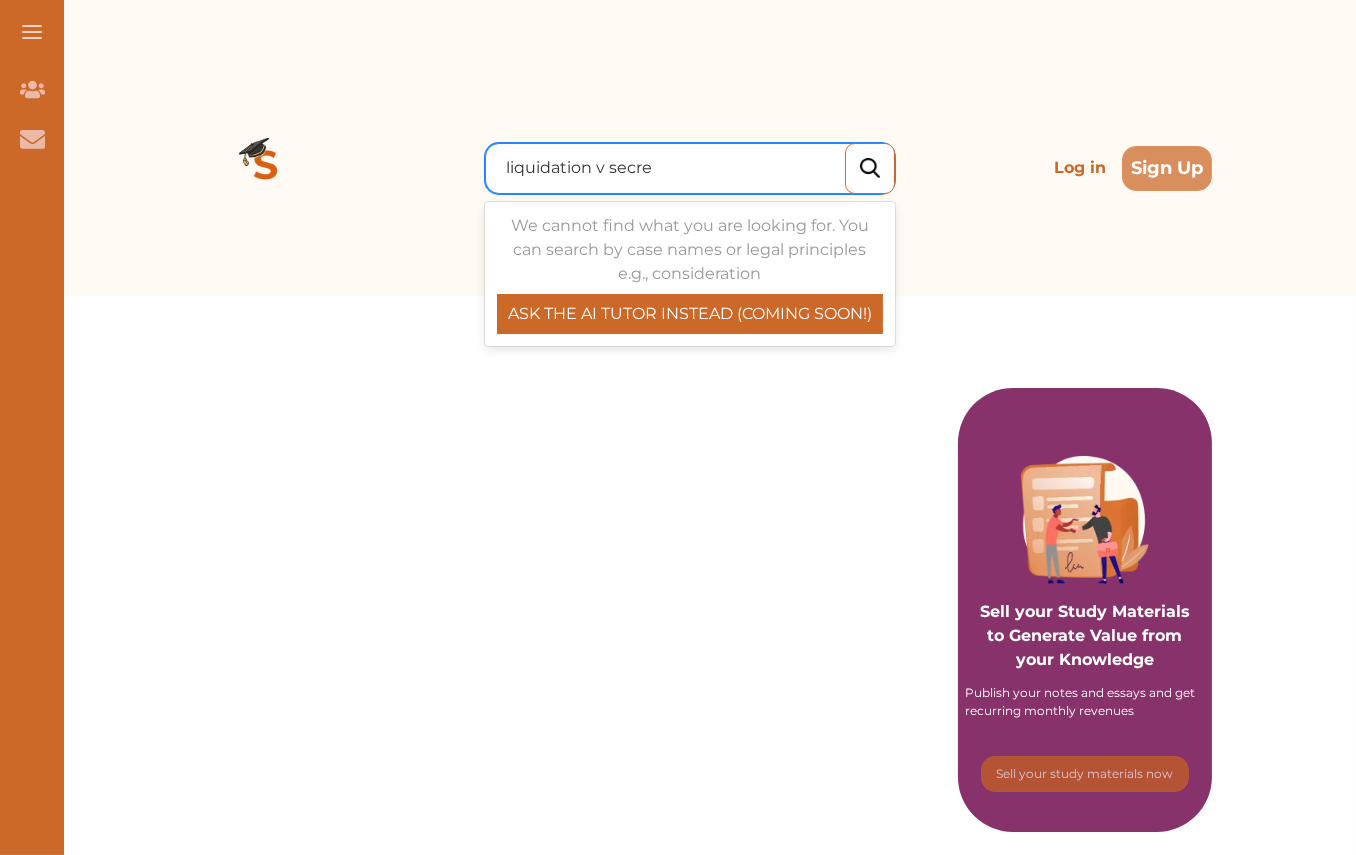 type on "liquidation v secret" 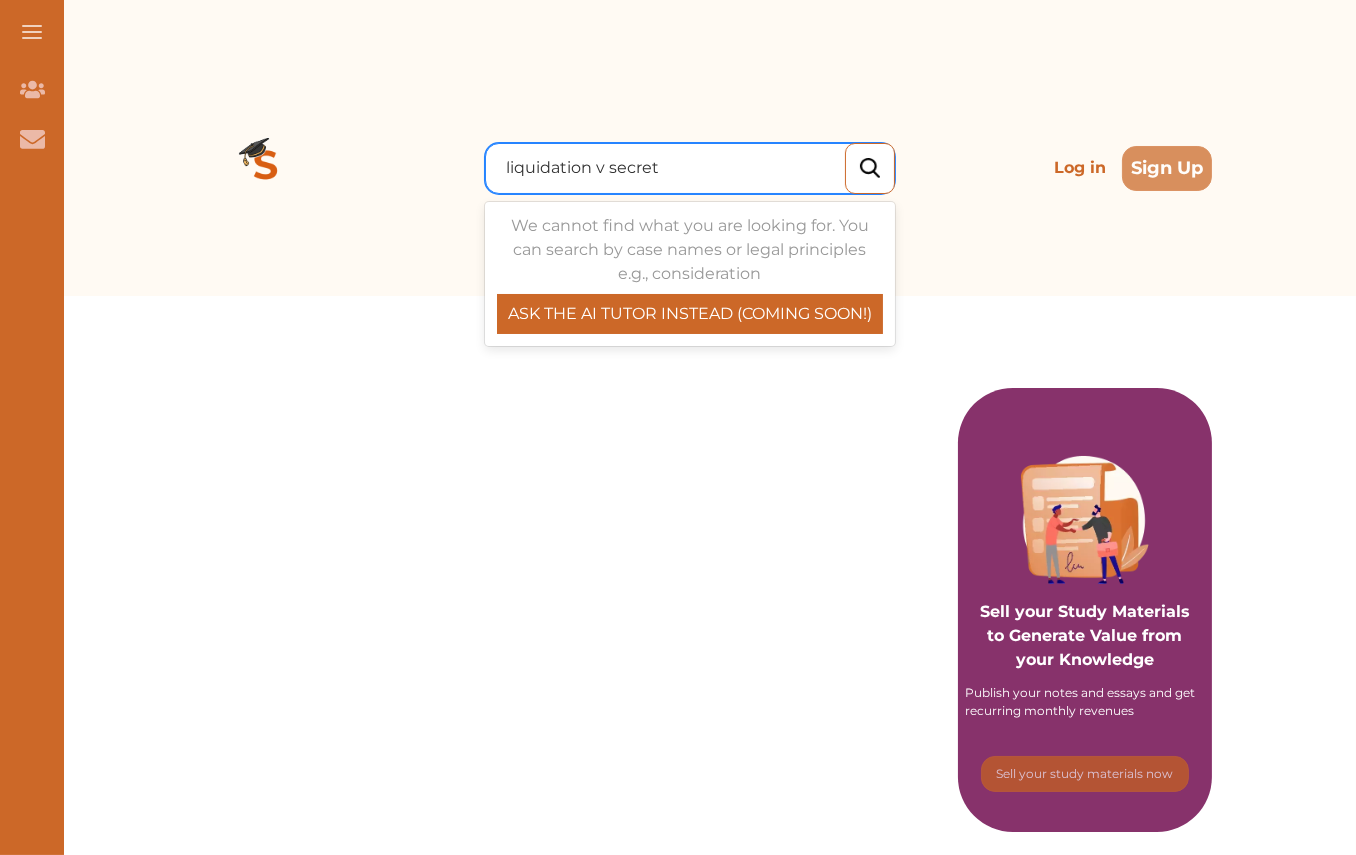 click on "liquidation v secret" at bounding box center (584, 168) 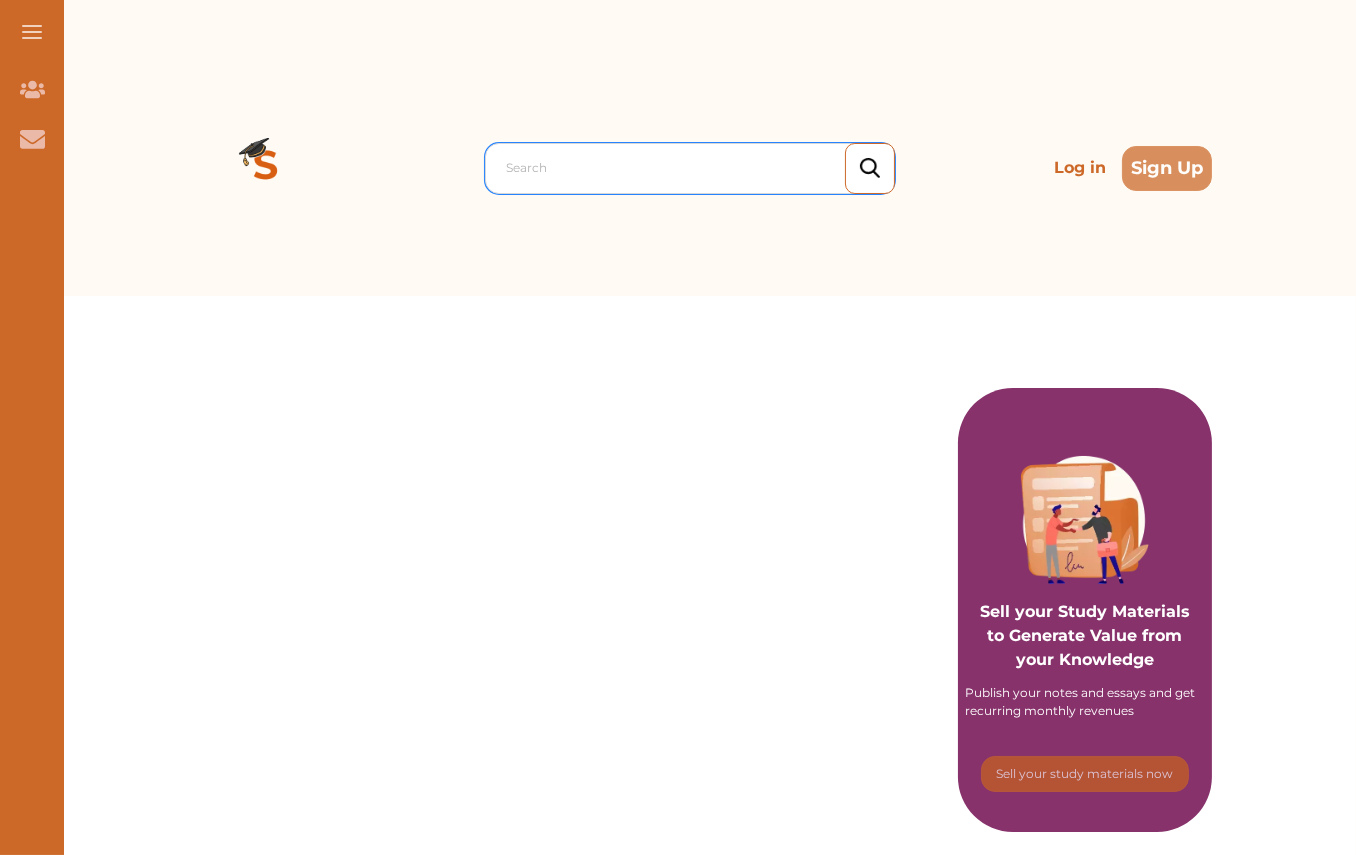 paste on "Dunnett v Railtrack Plc" 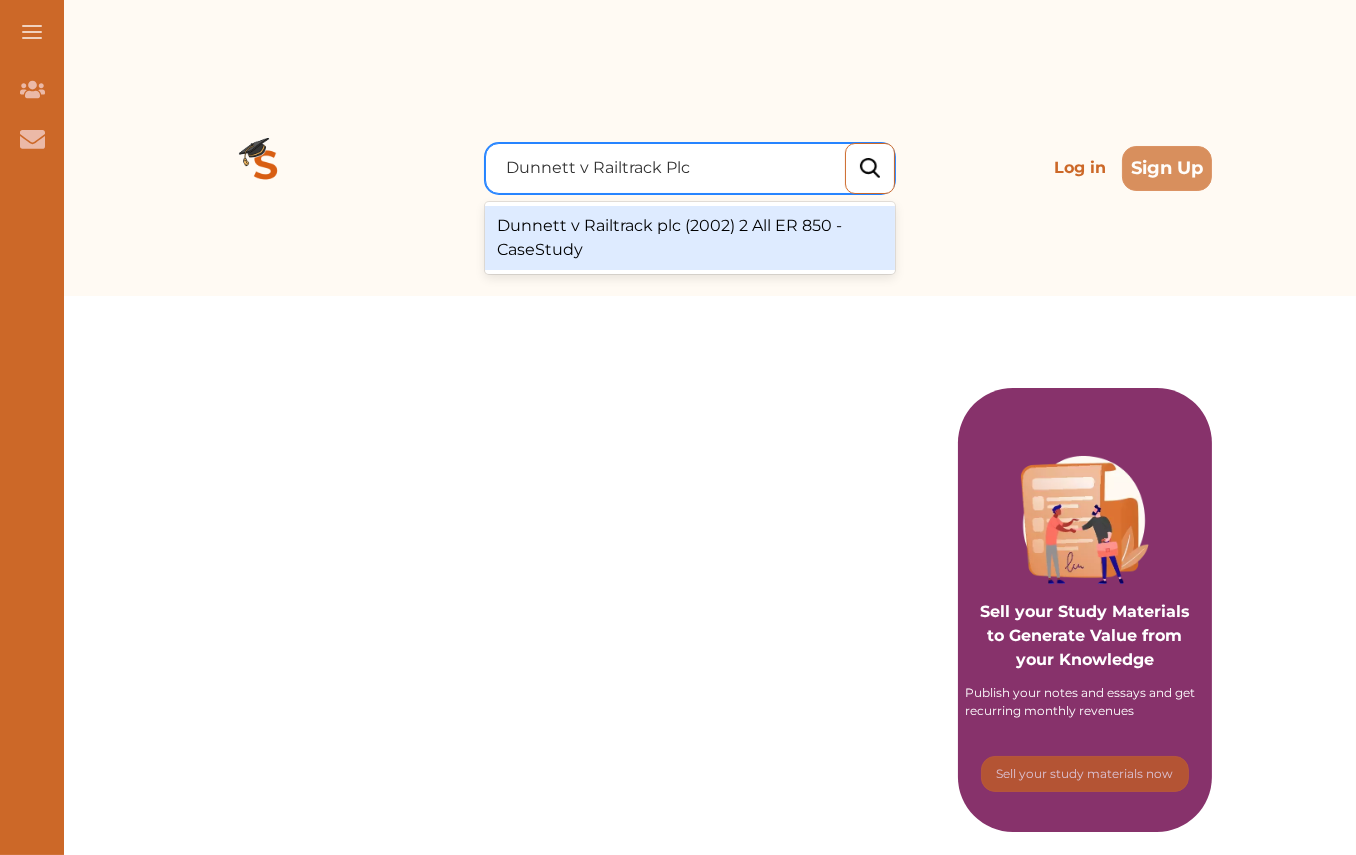 type on "Dunnett v Railtrack Pl" 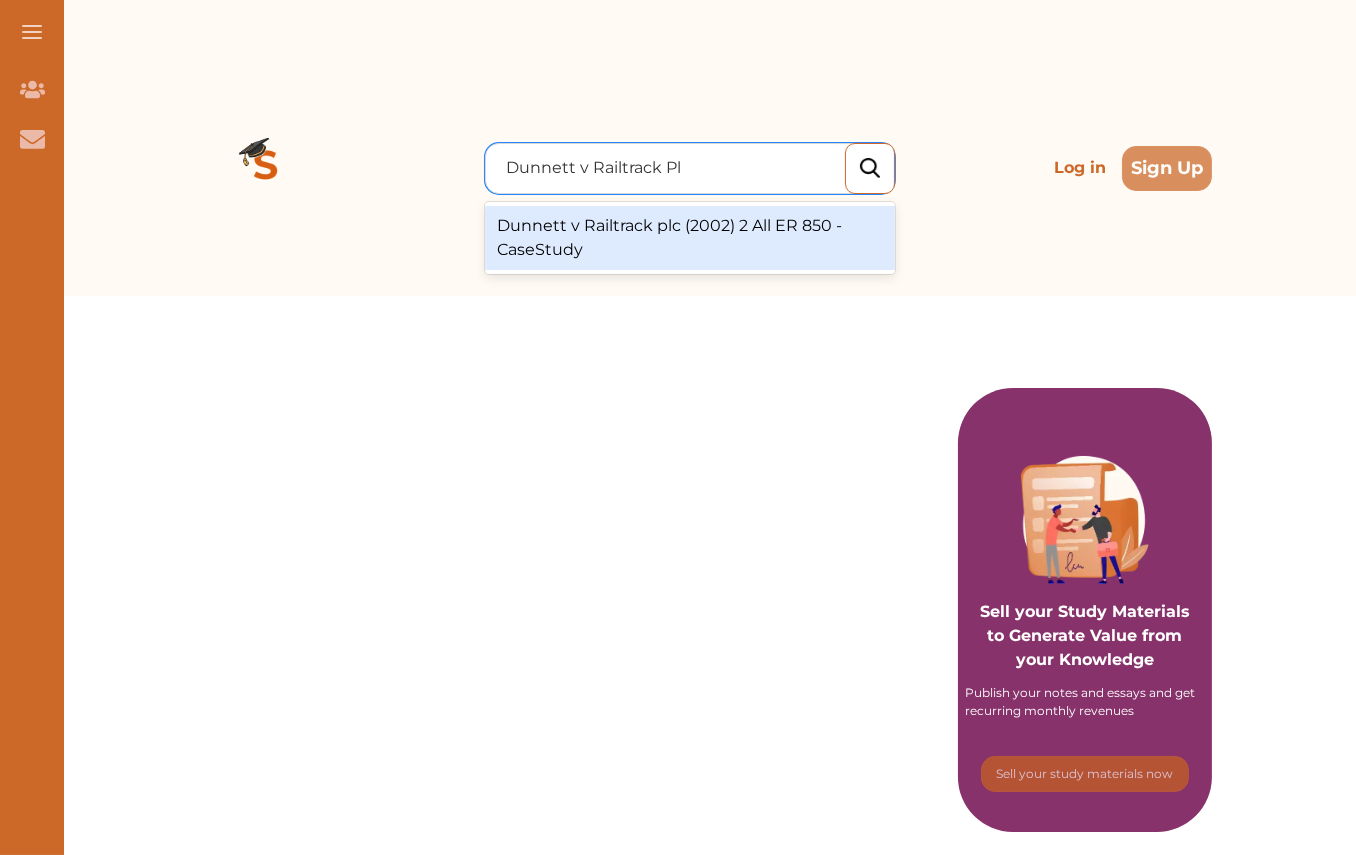click on "Dunnett v Railtrack plc (2002) 2 All ER 850  -  CaseStudy" at bounding box center [690, 238] 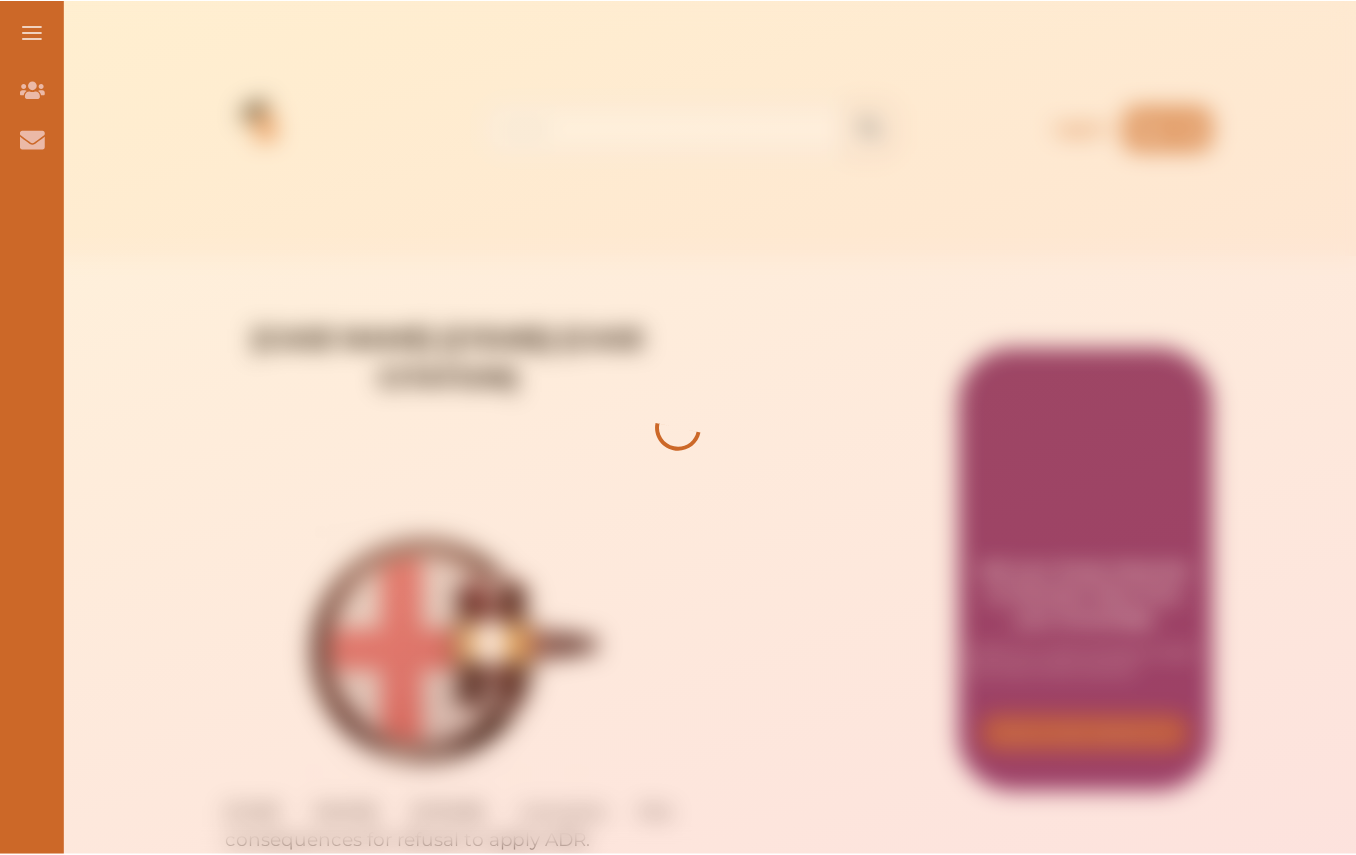 scroll, scrollTop: 0, scrollLeft: 0, axis: both 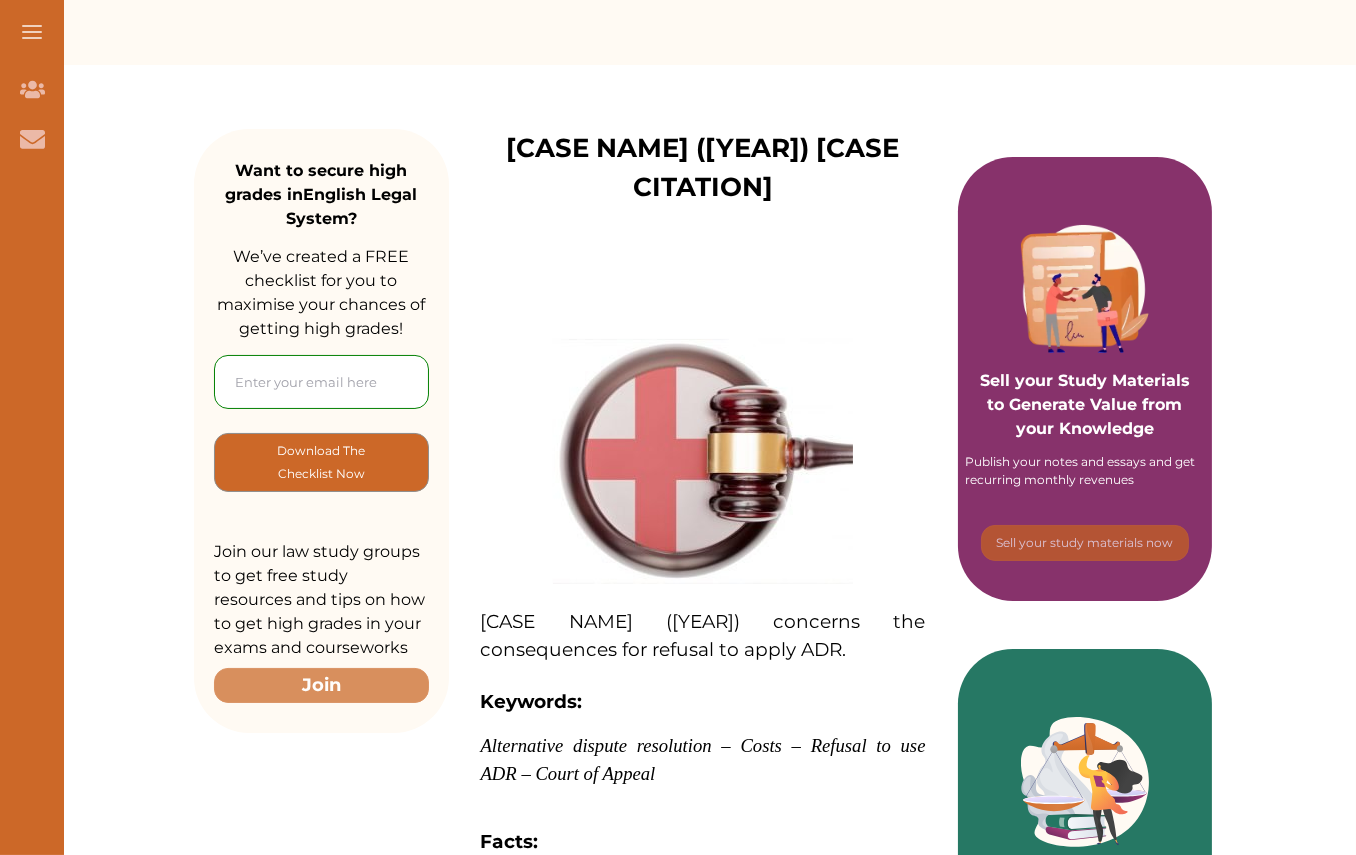 drag, startPoint x: 468, startPoint y: 109, endPoint x: 796, endPoint y: 158, distance: 331.63986 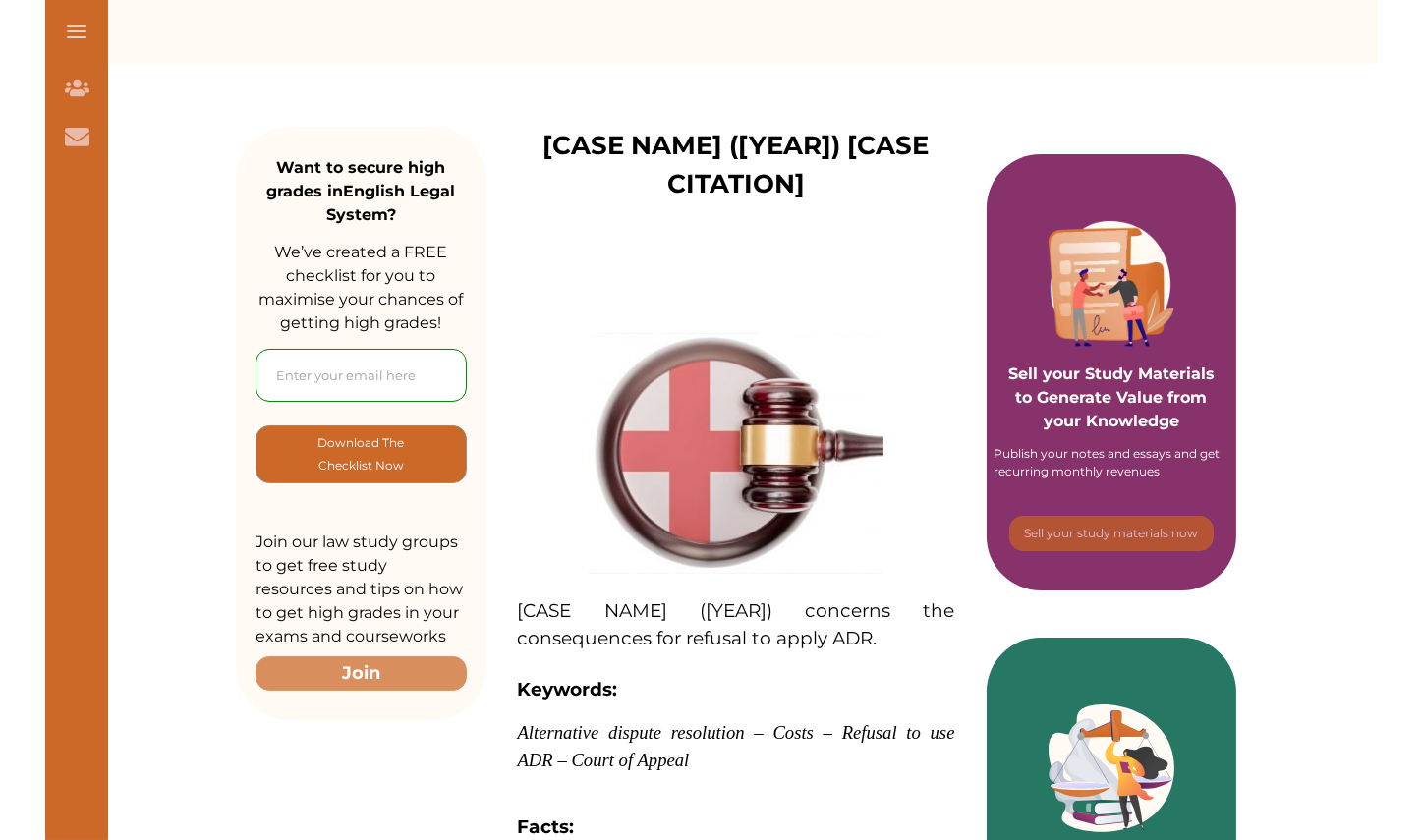 scroll, scrollTop: 0, scrollLeft: 0, axis: both 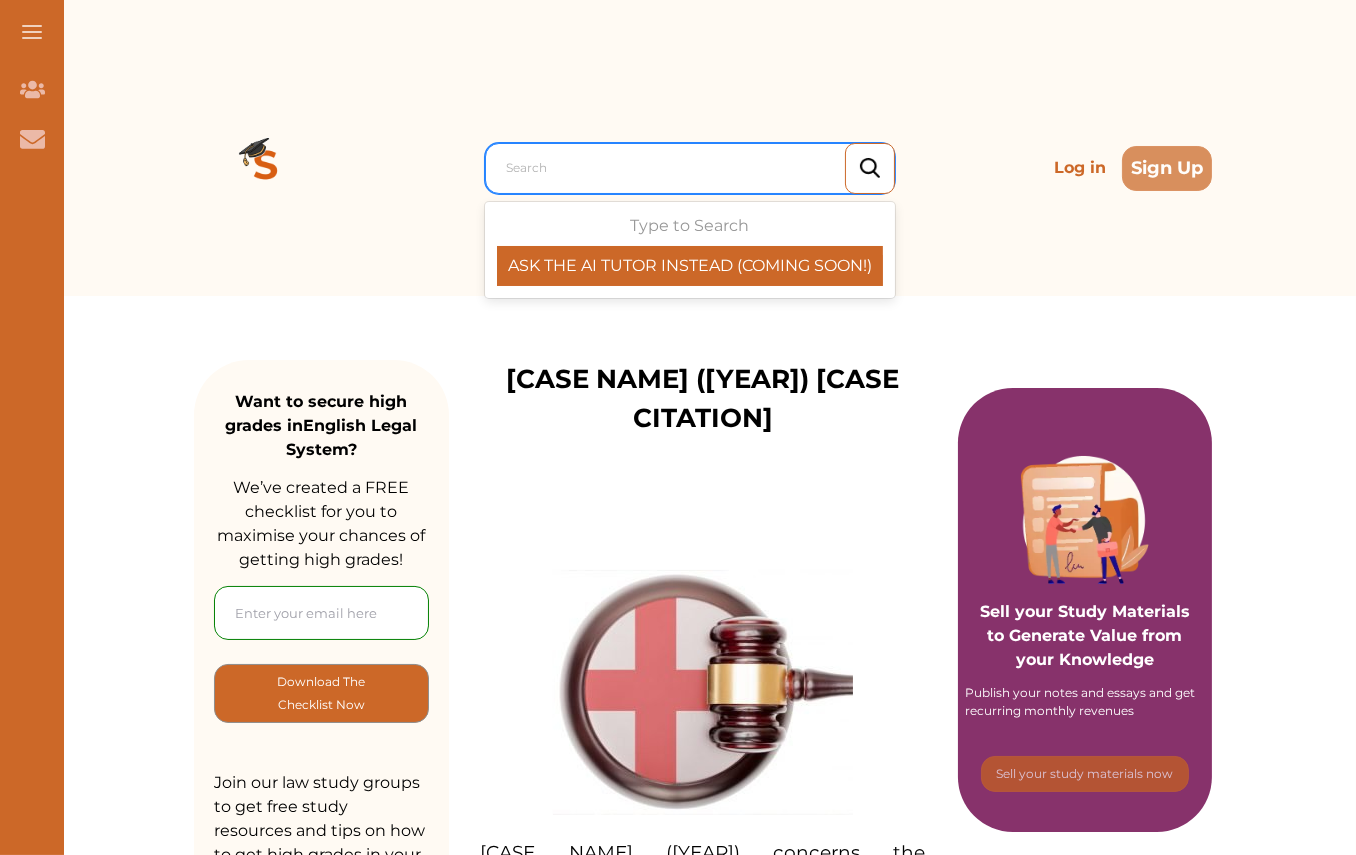 click at bounding box center [695, 168] 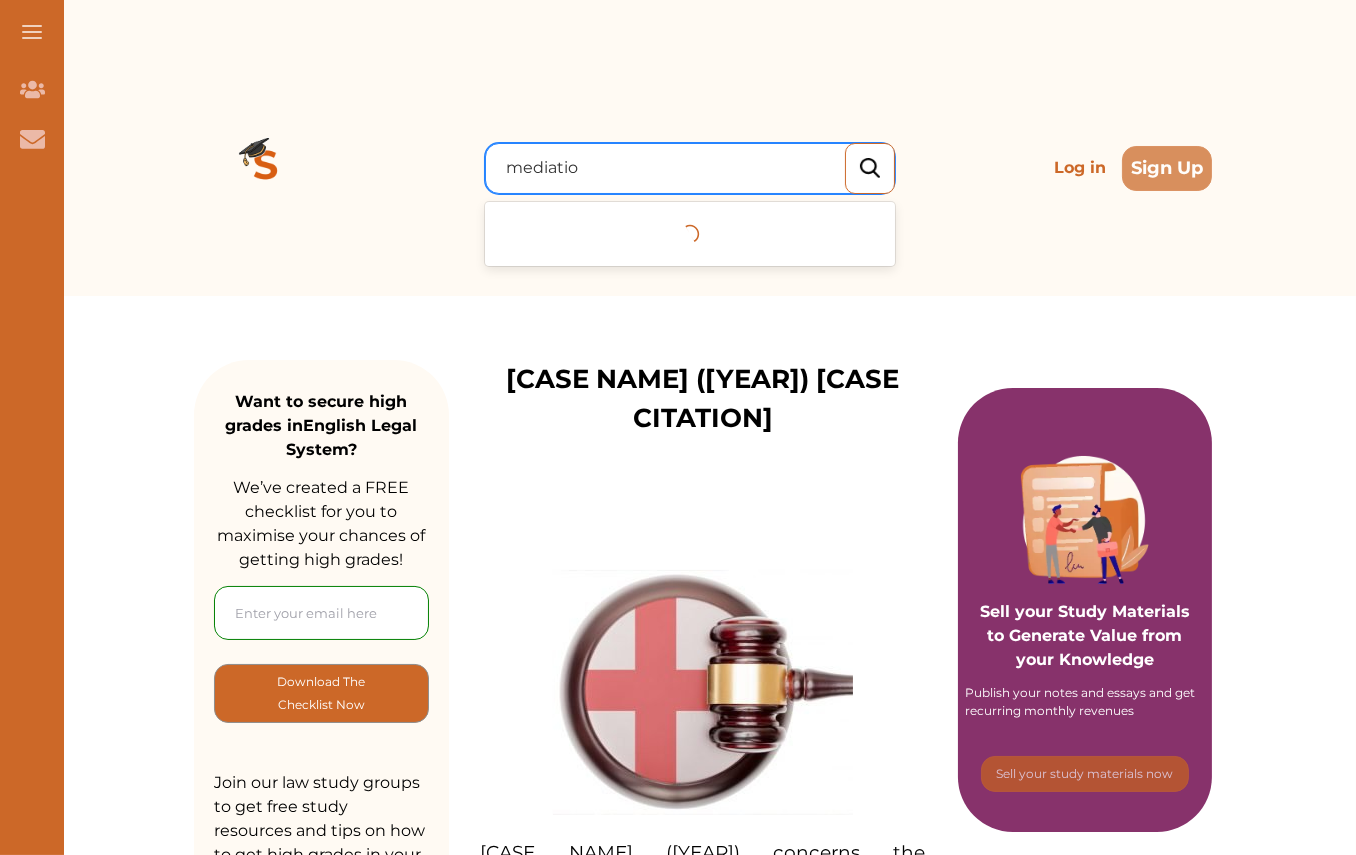type on "mediation" 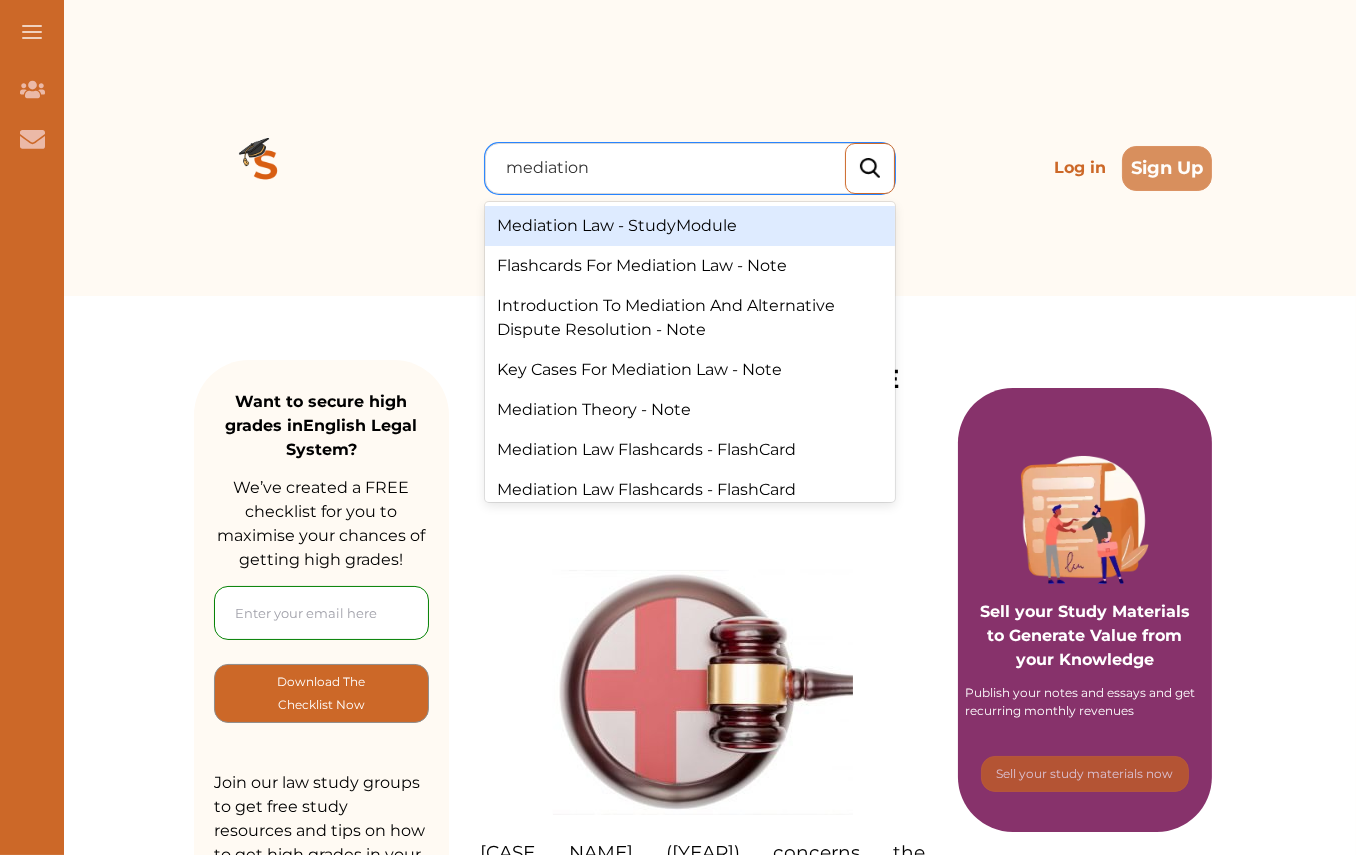 click on "Mediation Law  -  StudyModule" at bounding box center (690, 226) 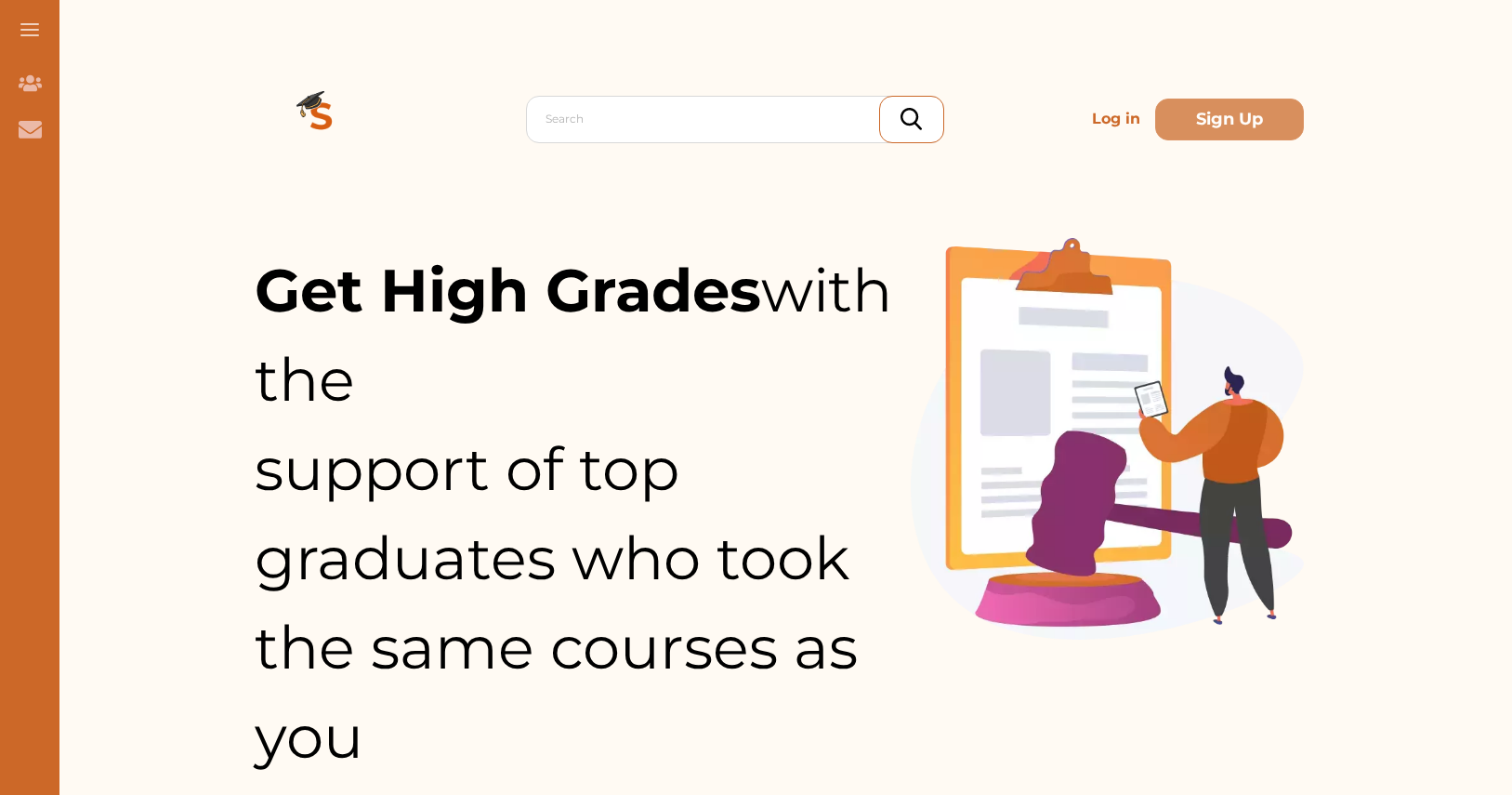 scroll, scrollTop: 0, scrollLeft: 0, axis: both 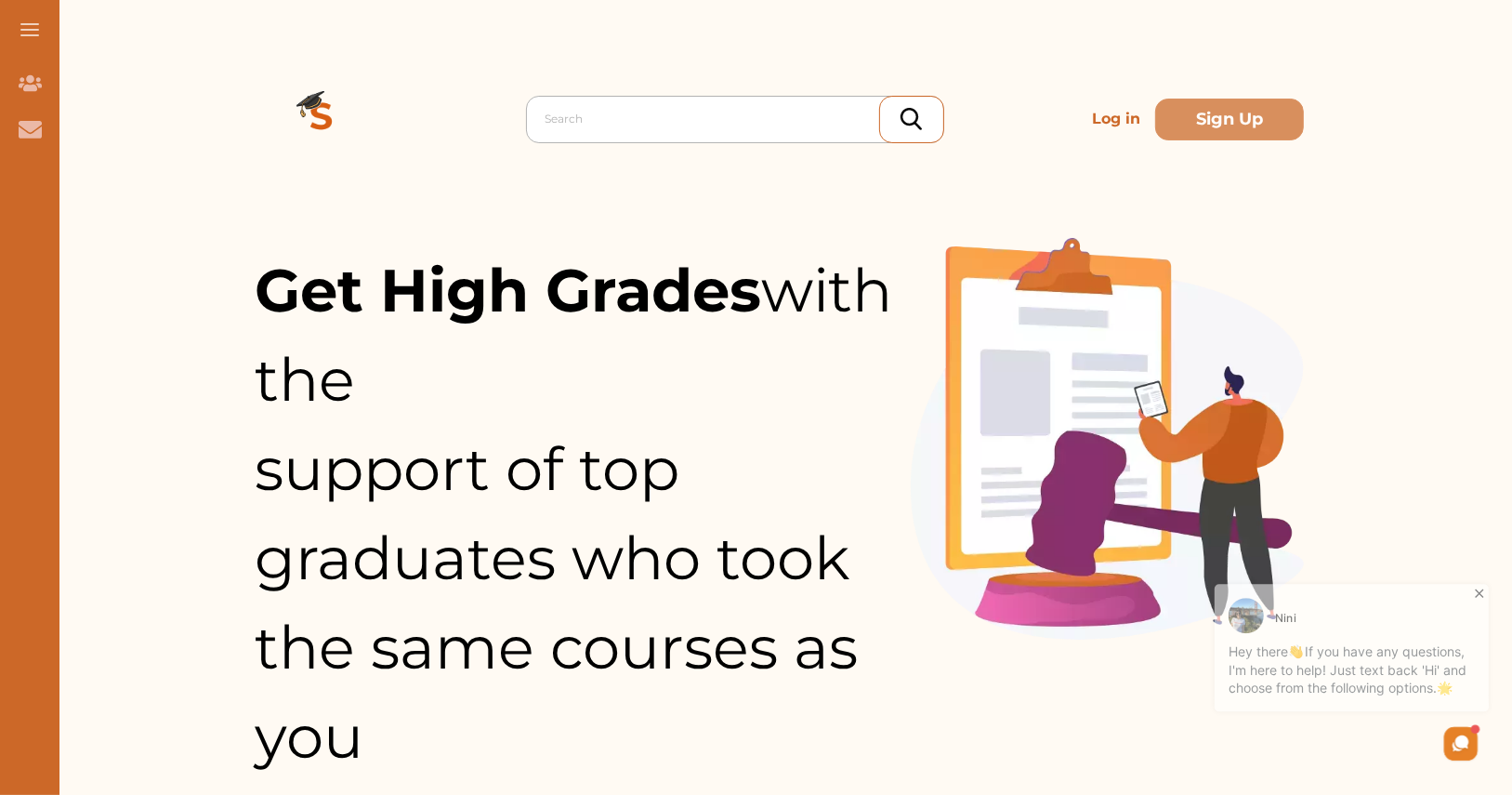 click at bounding box center [740, 119] 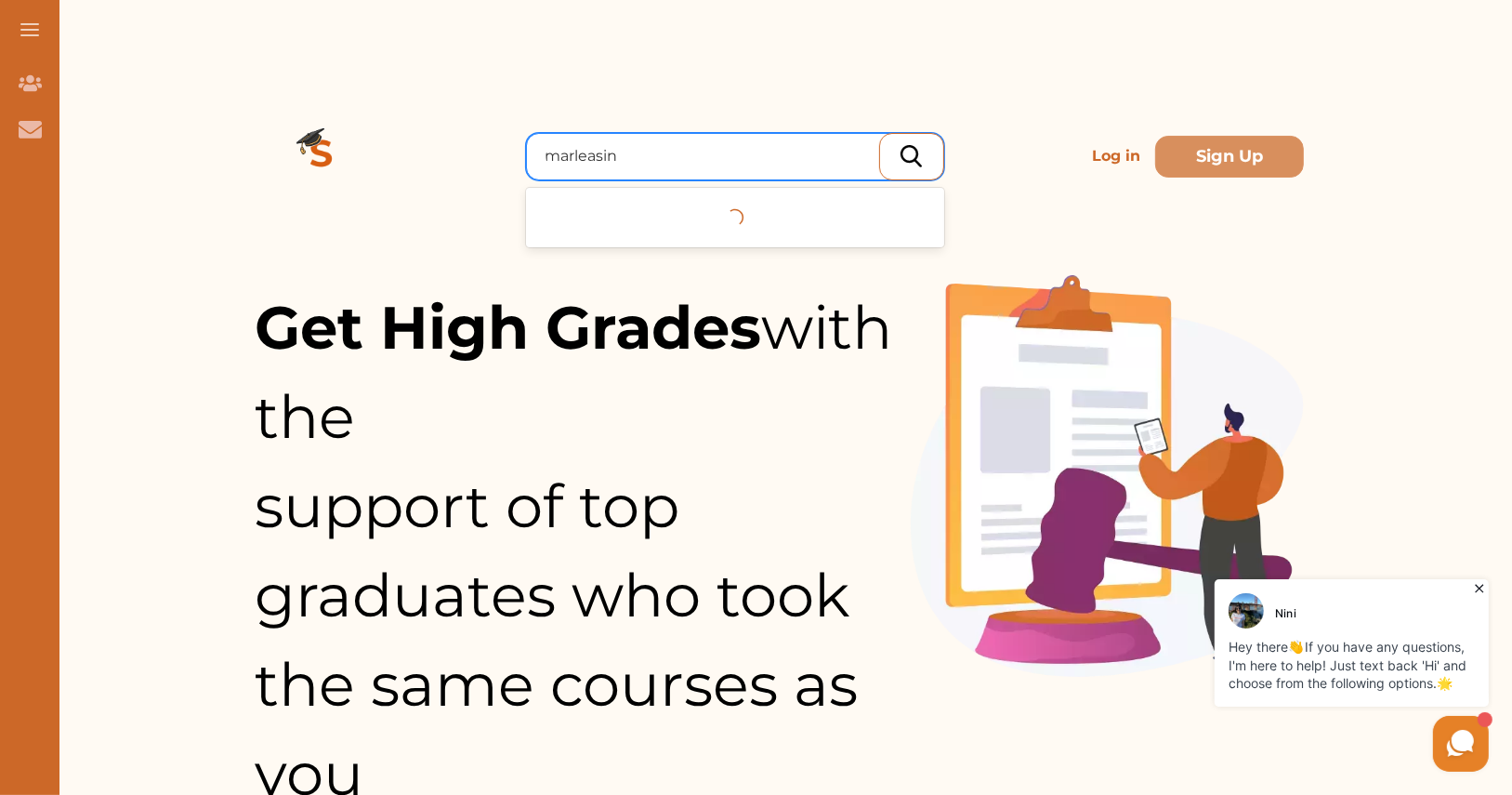type on "marleasing" 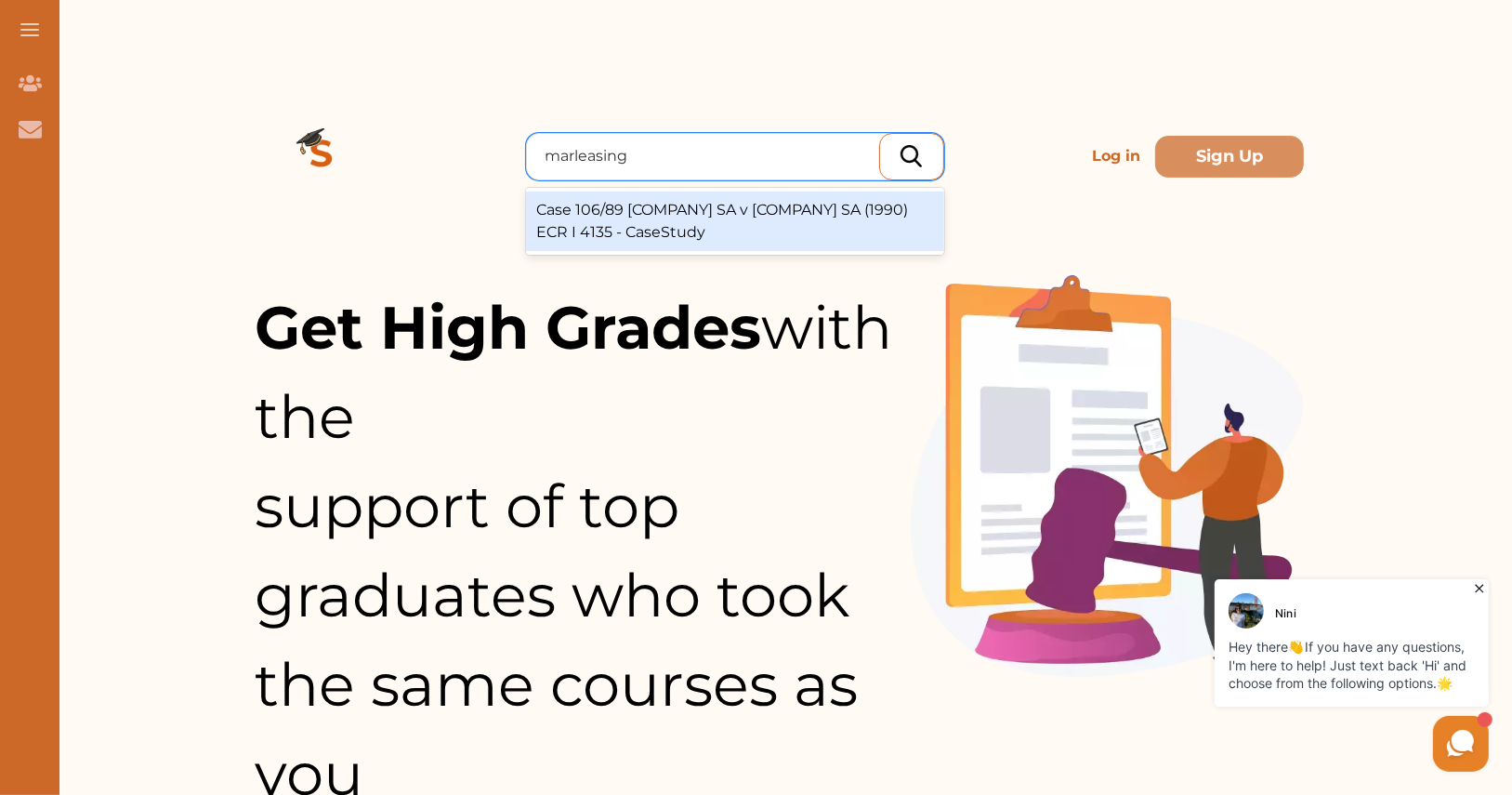 click on "Case 106/89 [COMPANY] SA v [COMPANY] SA (1990) ECR I 4135  -  CaseStudy" at bounding box center [735, 221] 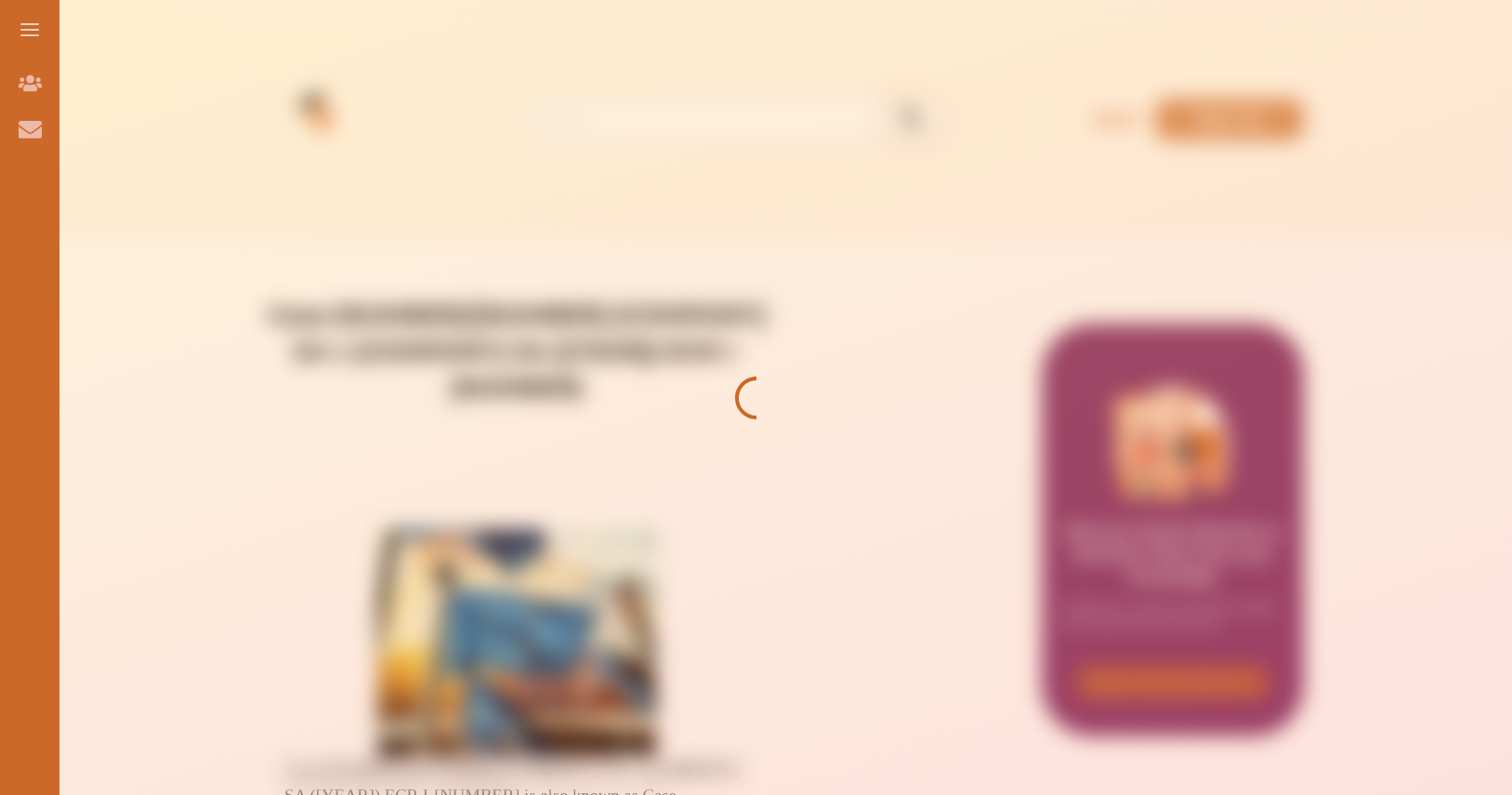 scroll, scrollTop: 0, scrollLeft: 0, axis: both 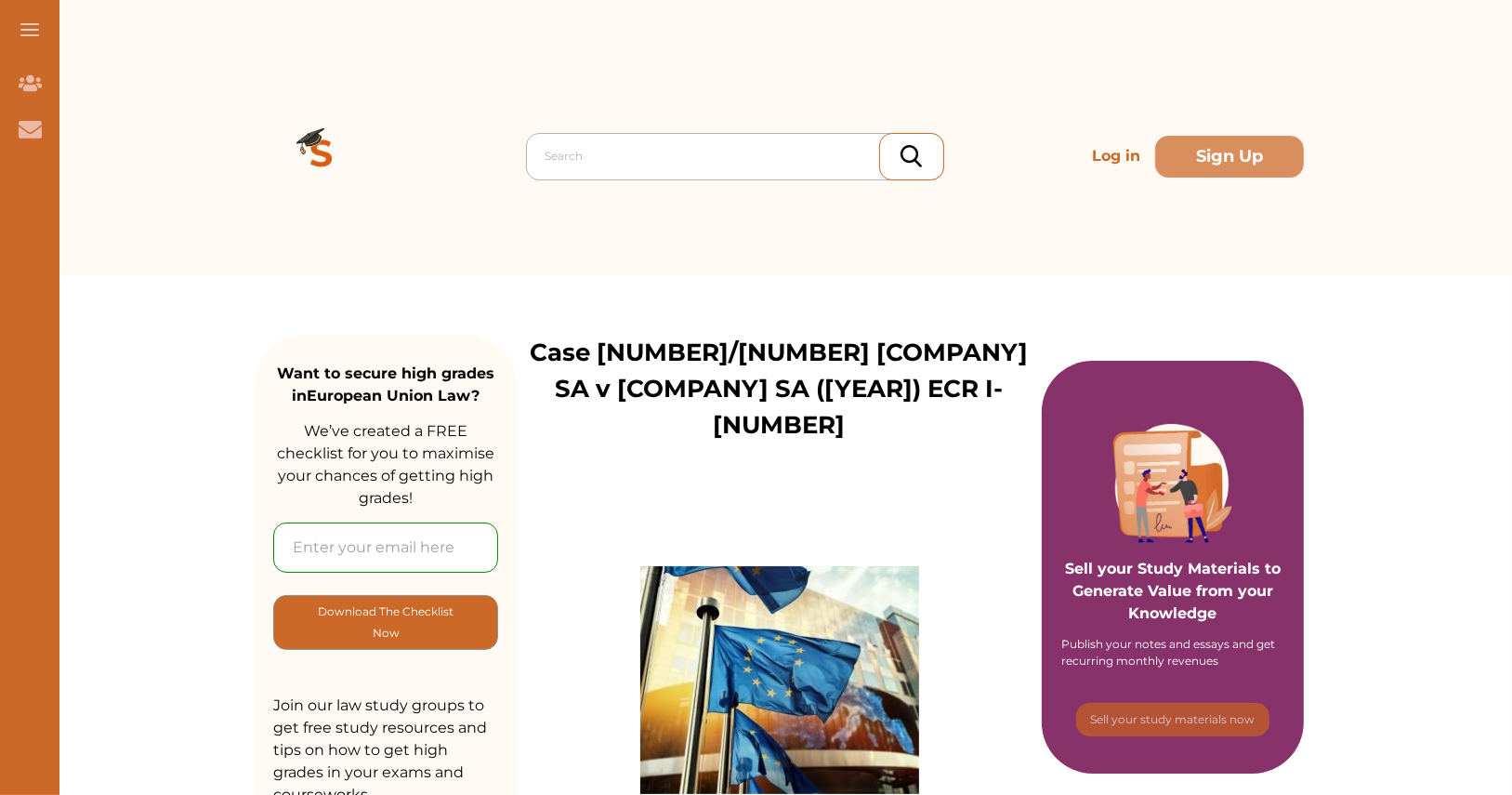 click at bounding box center (740, 156) 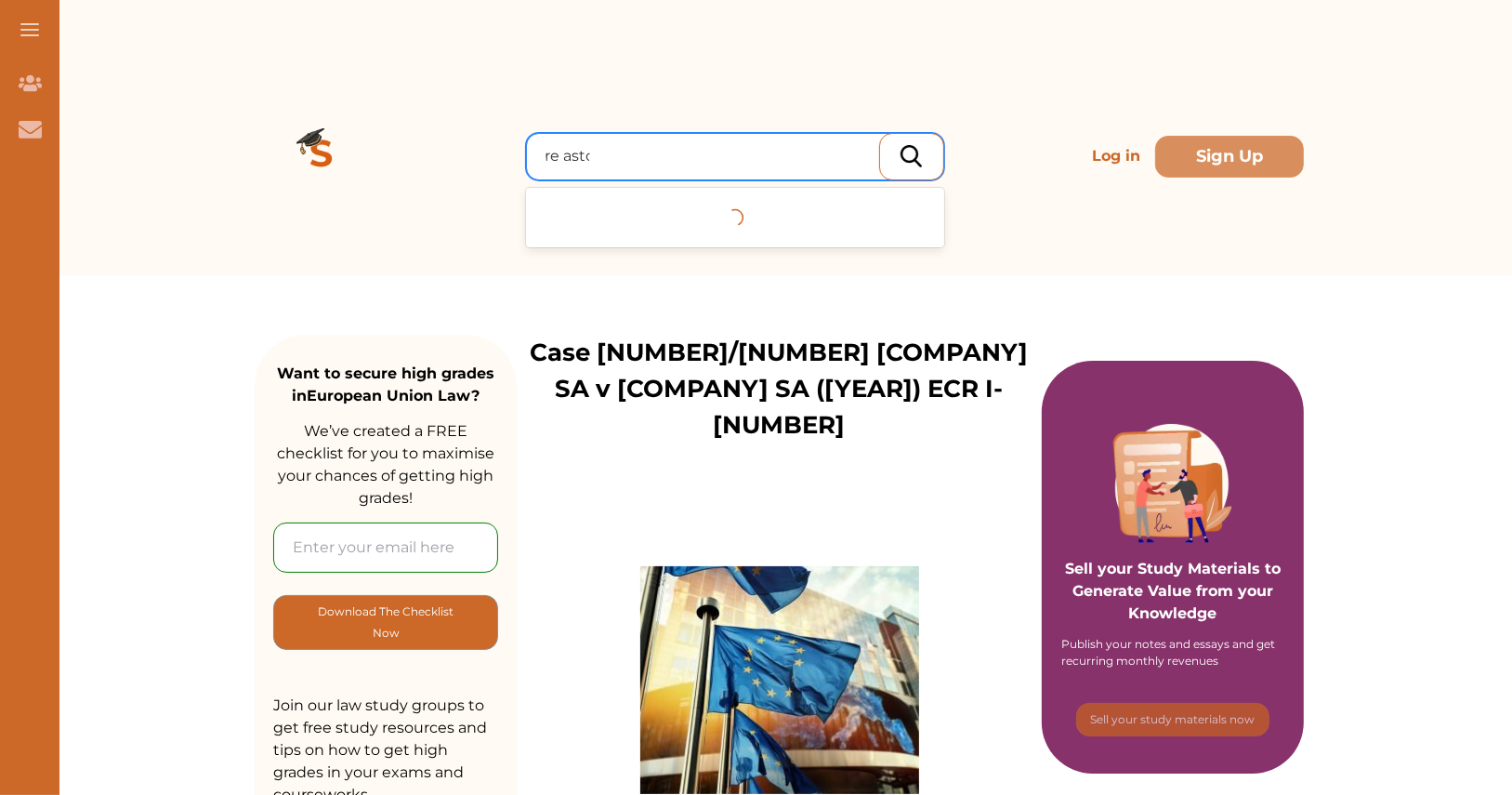 type on "re astor" 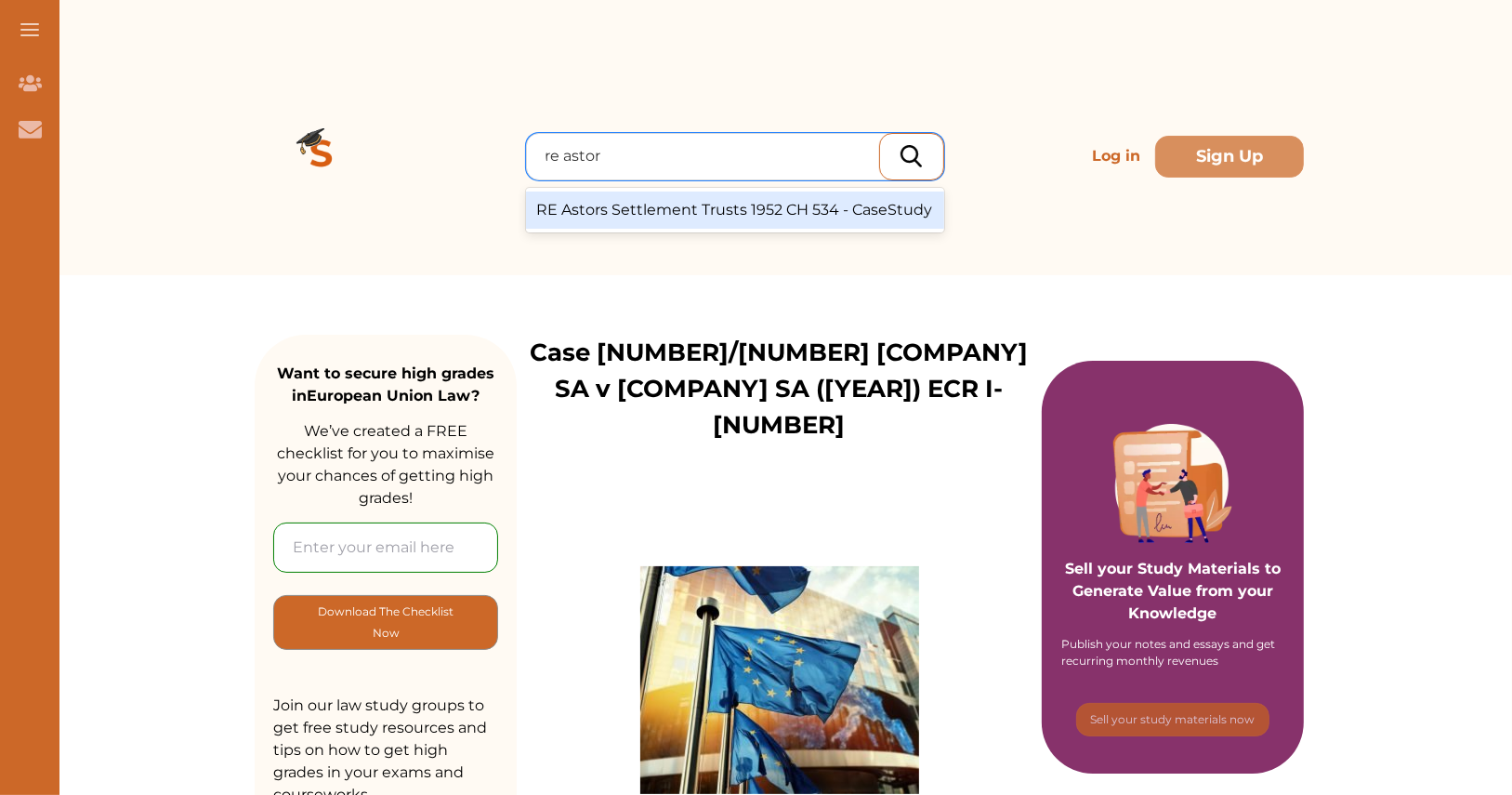 click on "RE Astors Settlement Trusts 1952 CH 534  -  CaseStudy" at bounding box center [735, 210] 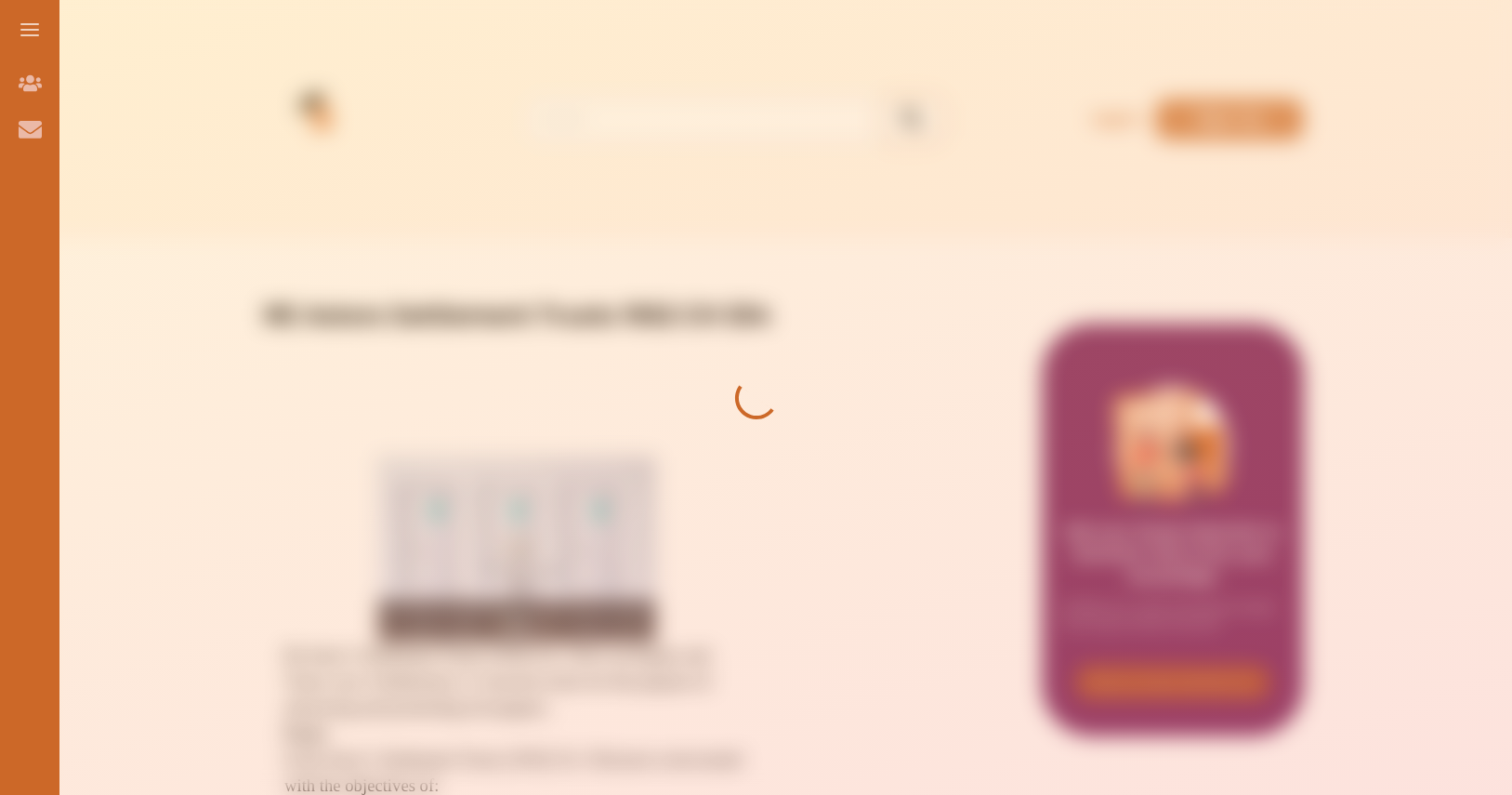 scroll, scrollTop: 0, scrollLeft: 0, axis: both 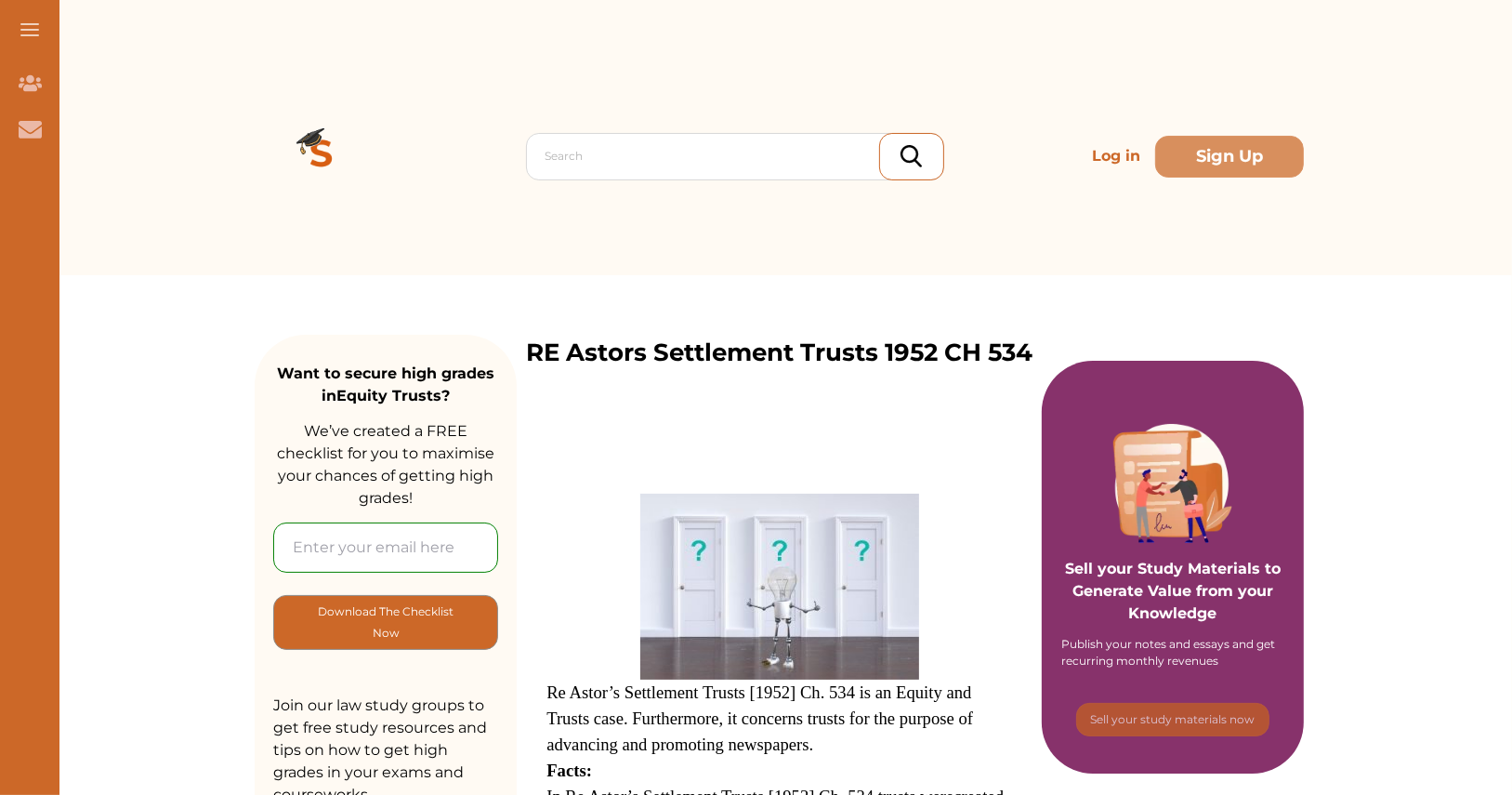 click on "Search Log in Sign Up" at bounding box center [779, 156] 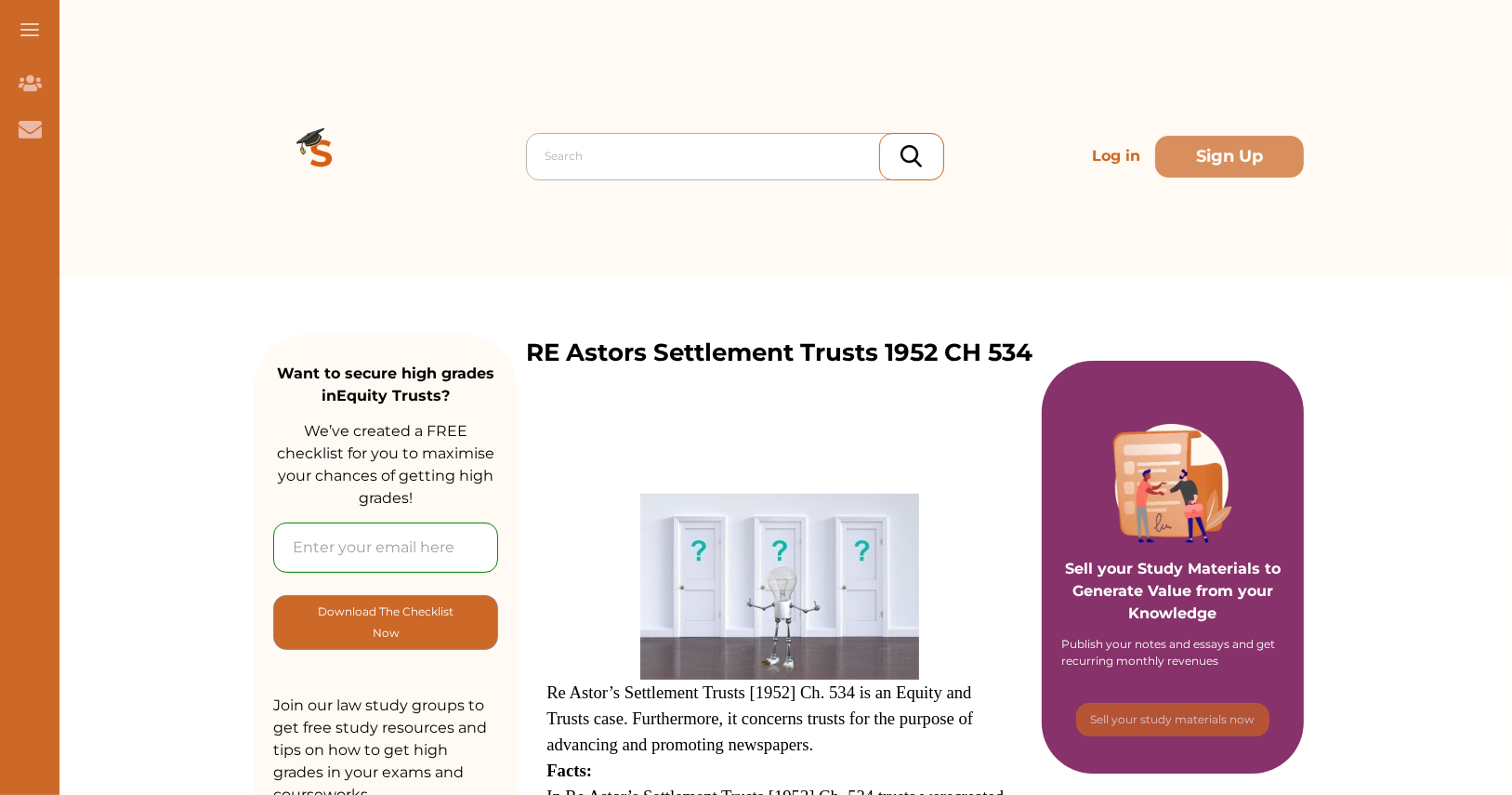click at bounding box center (740, 156) 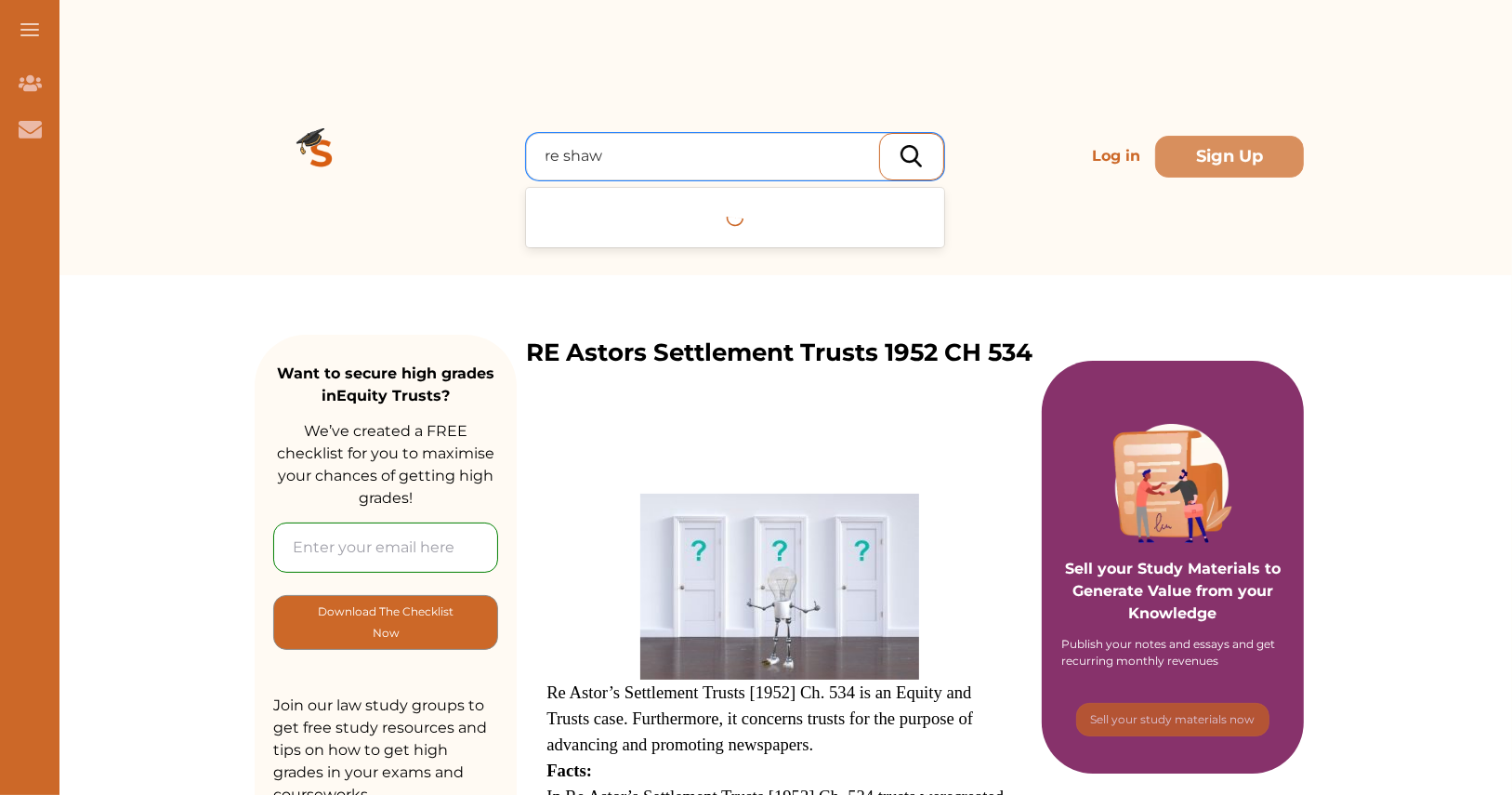 type on "re shaw" 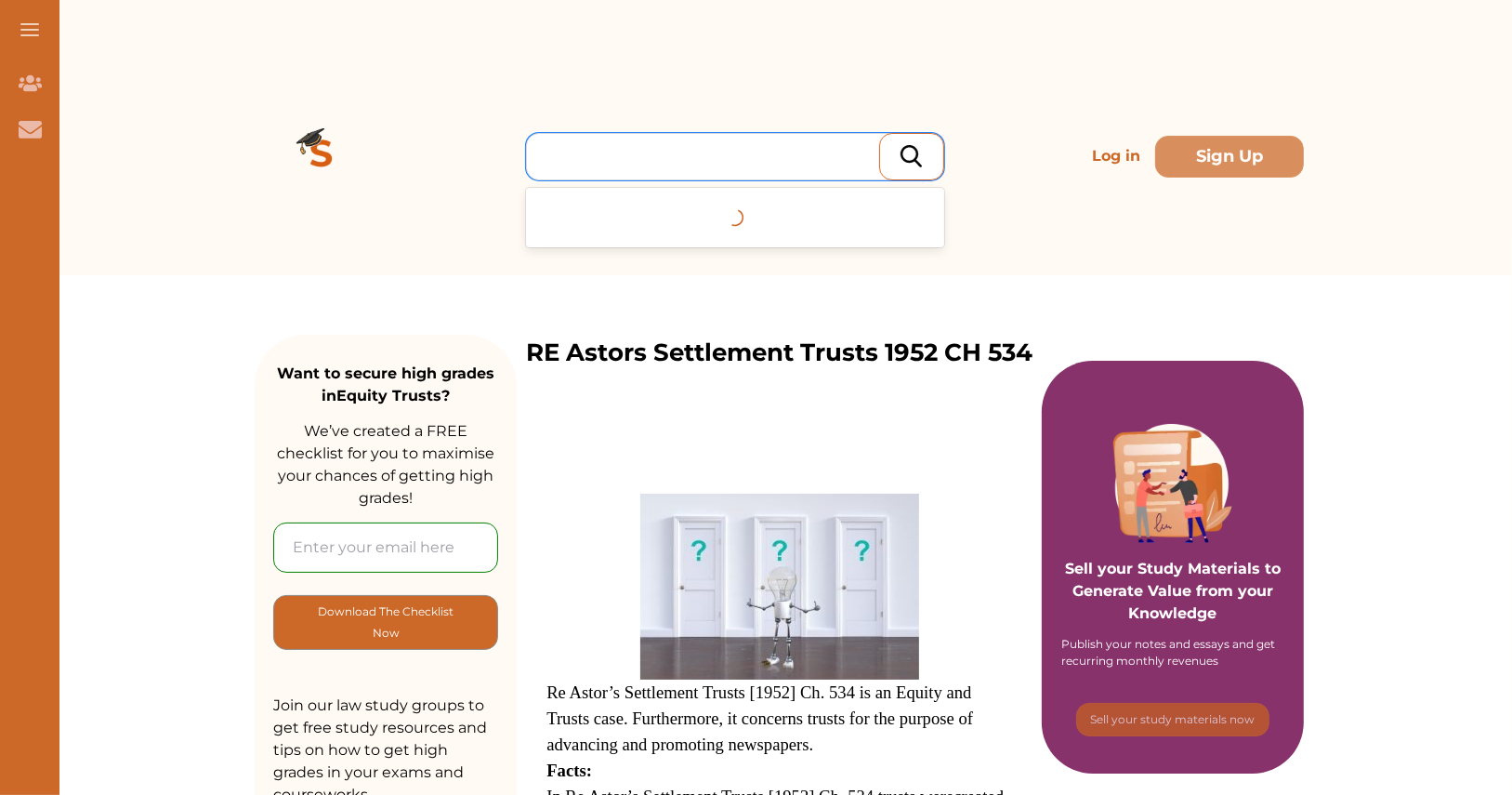 click at bounding box center (322, 156) 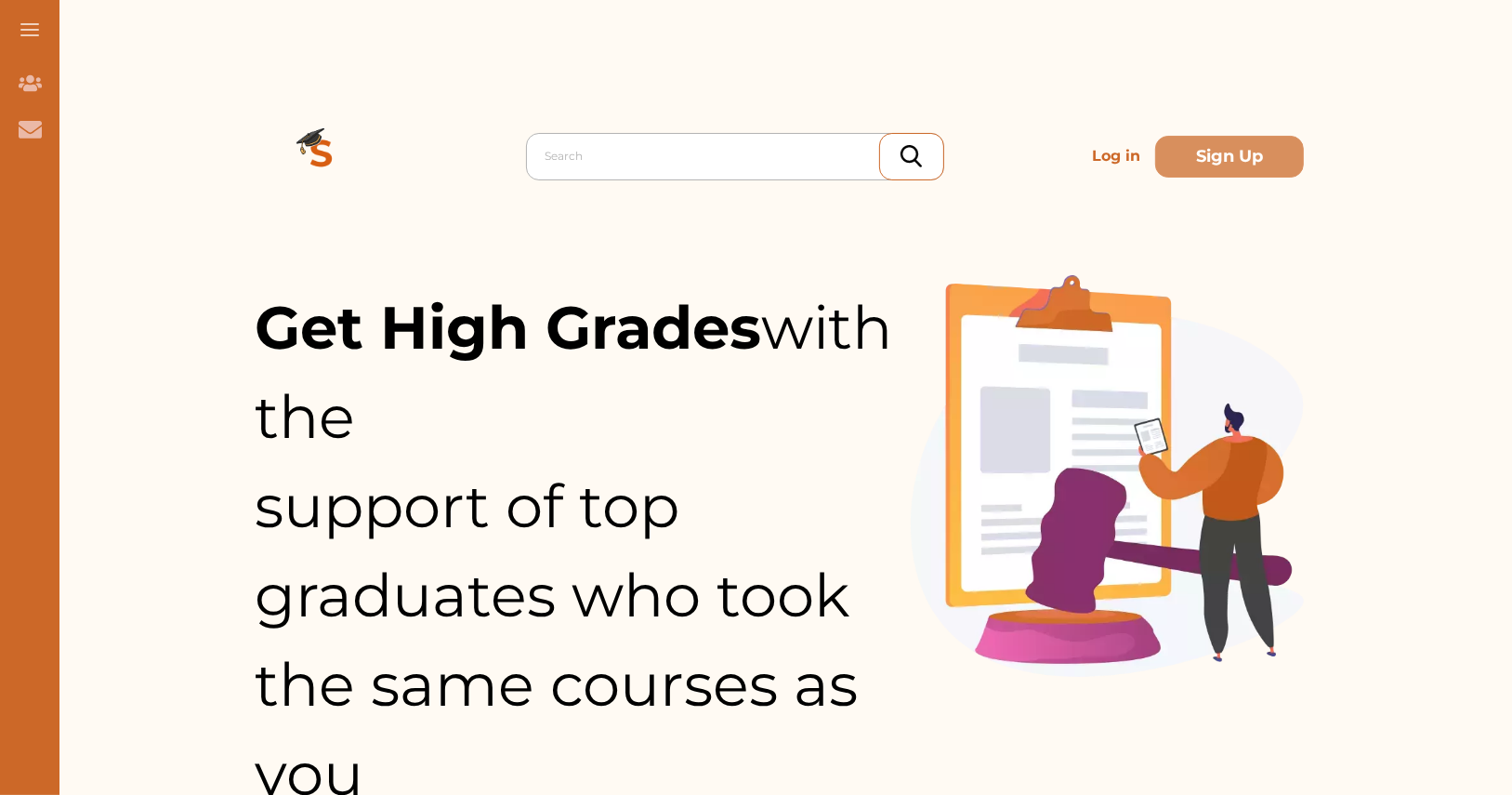 click at bounding box center [740, 156] 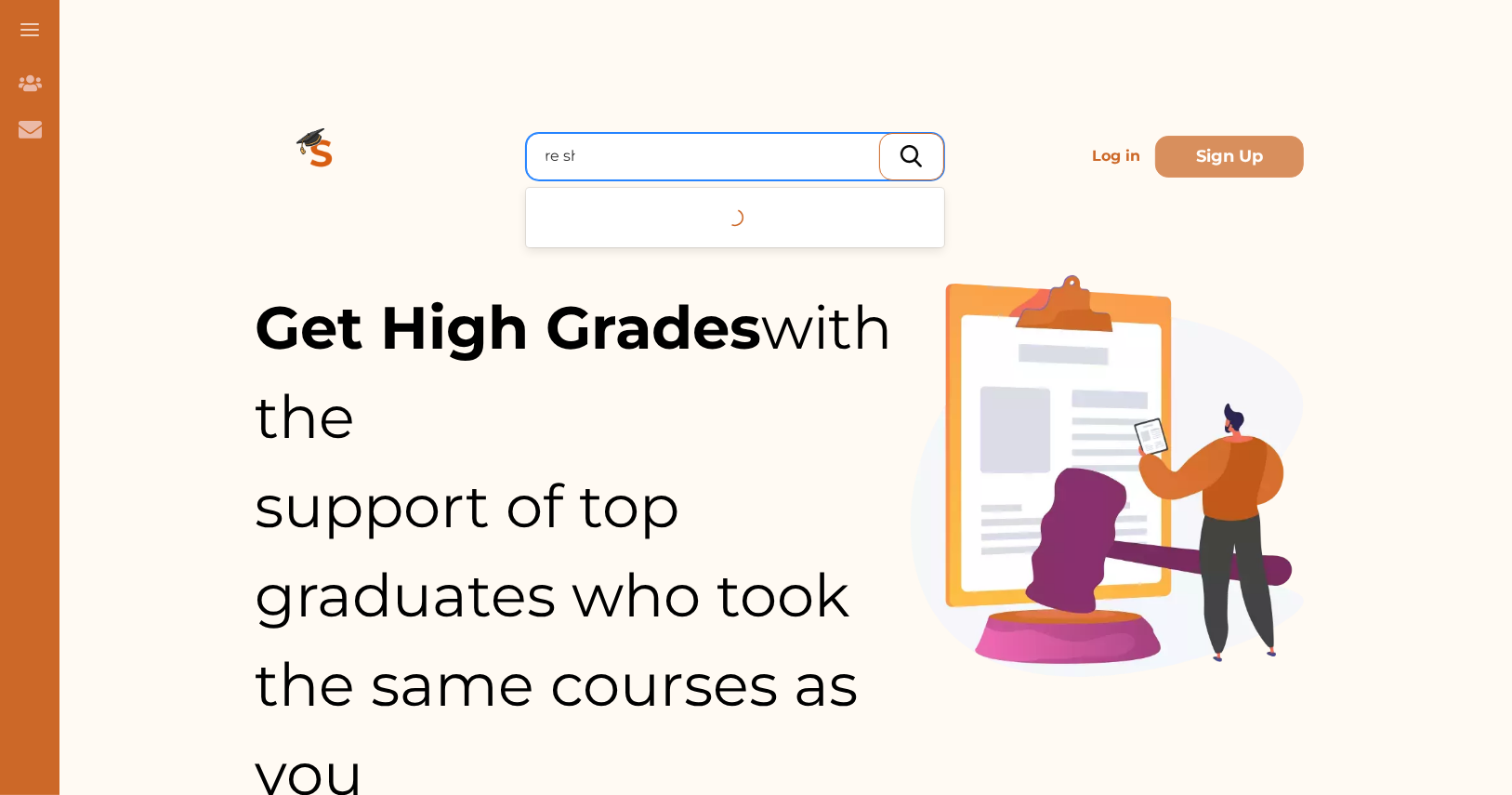 type on "re shaw" 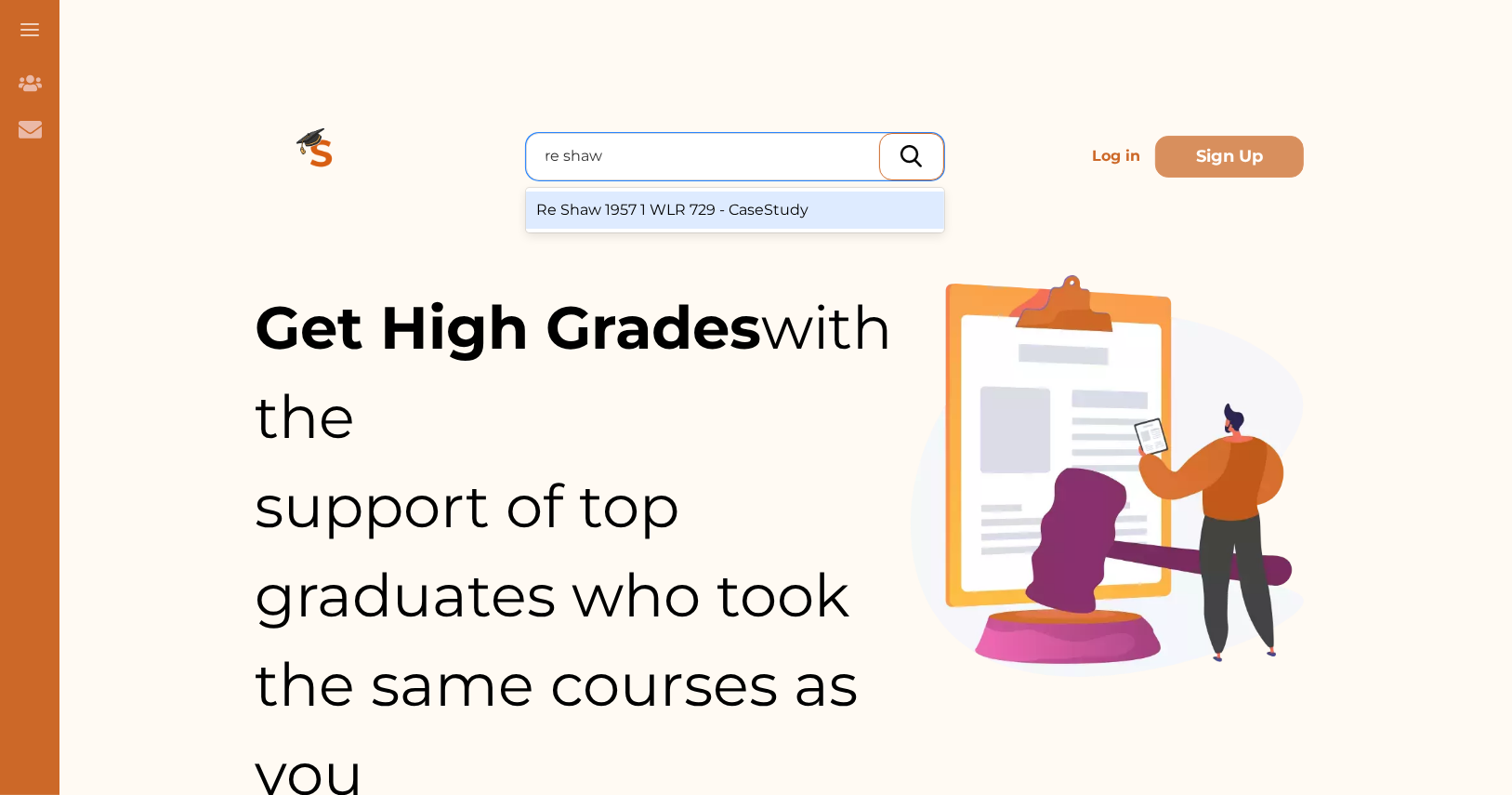 click on "Re Shaw 1957 1 WLR 729  -  CaseStudy" at bounding box center [735, 210] 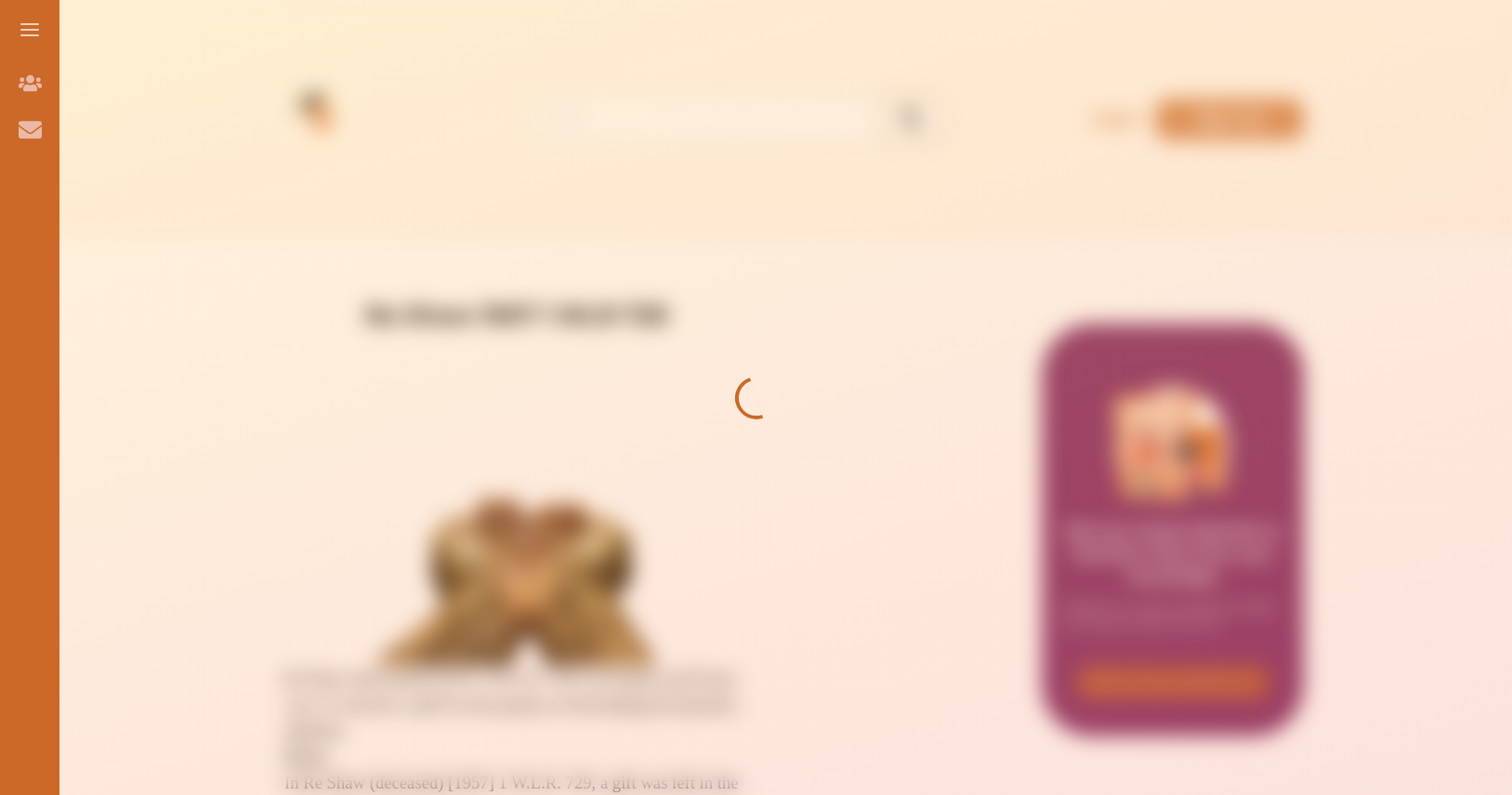 scroll, scrollTop: 0, scrollLeft: 0, axis: both 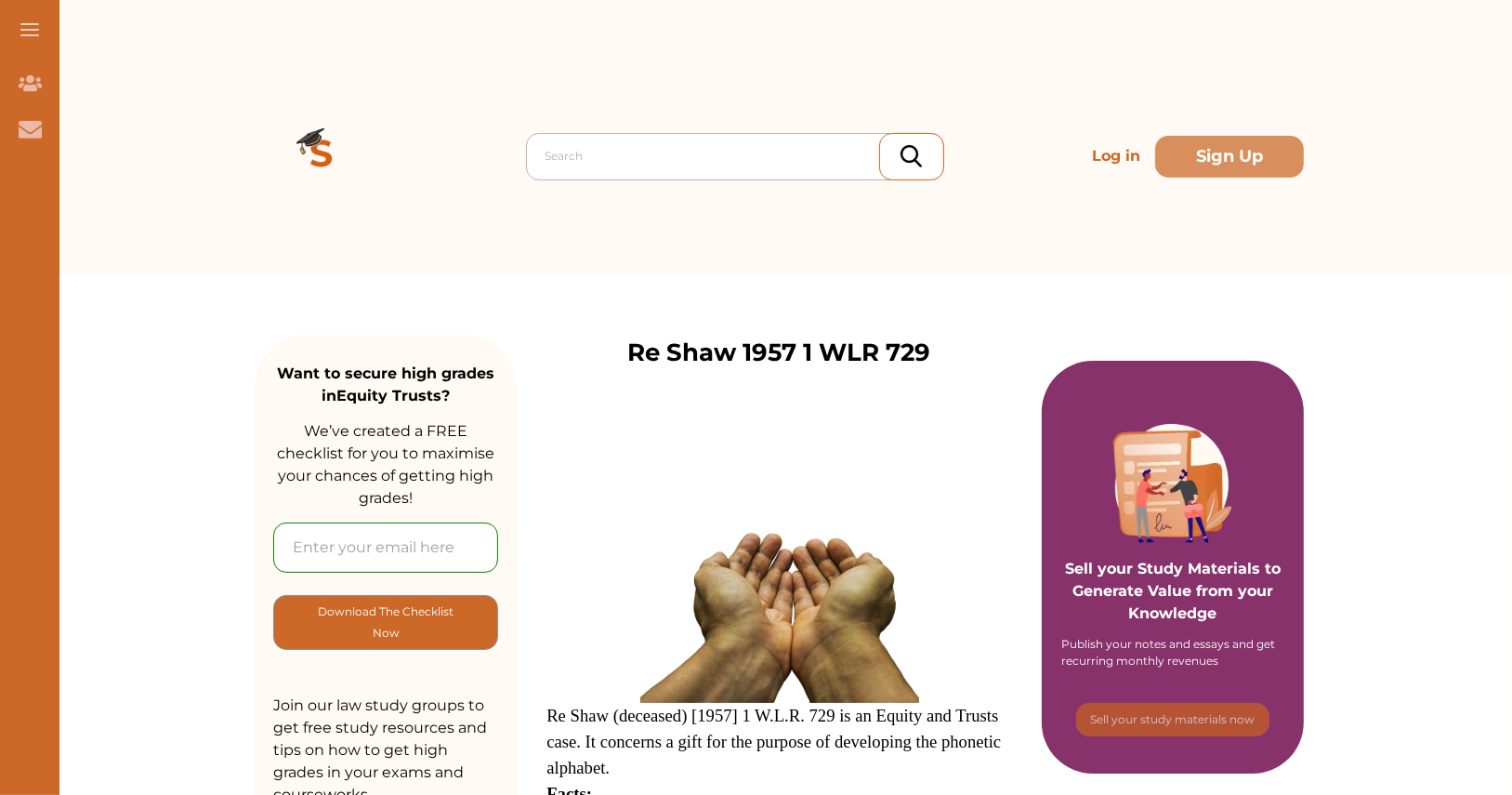 click at bounding box center [740, 156] 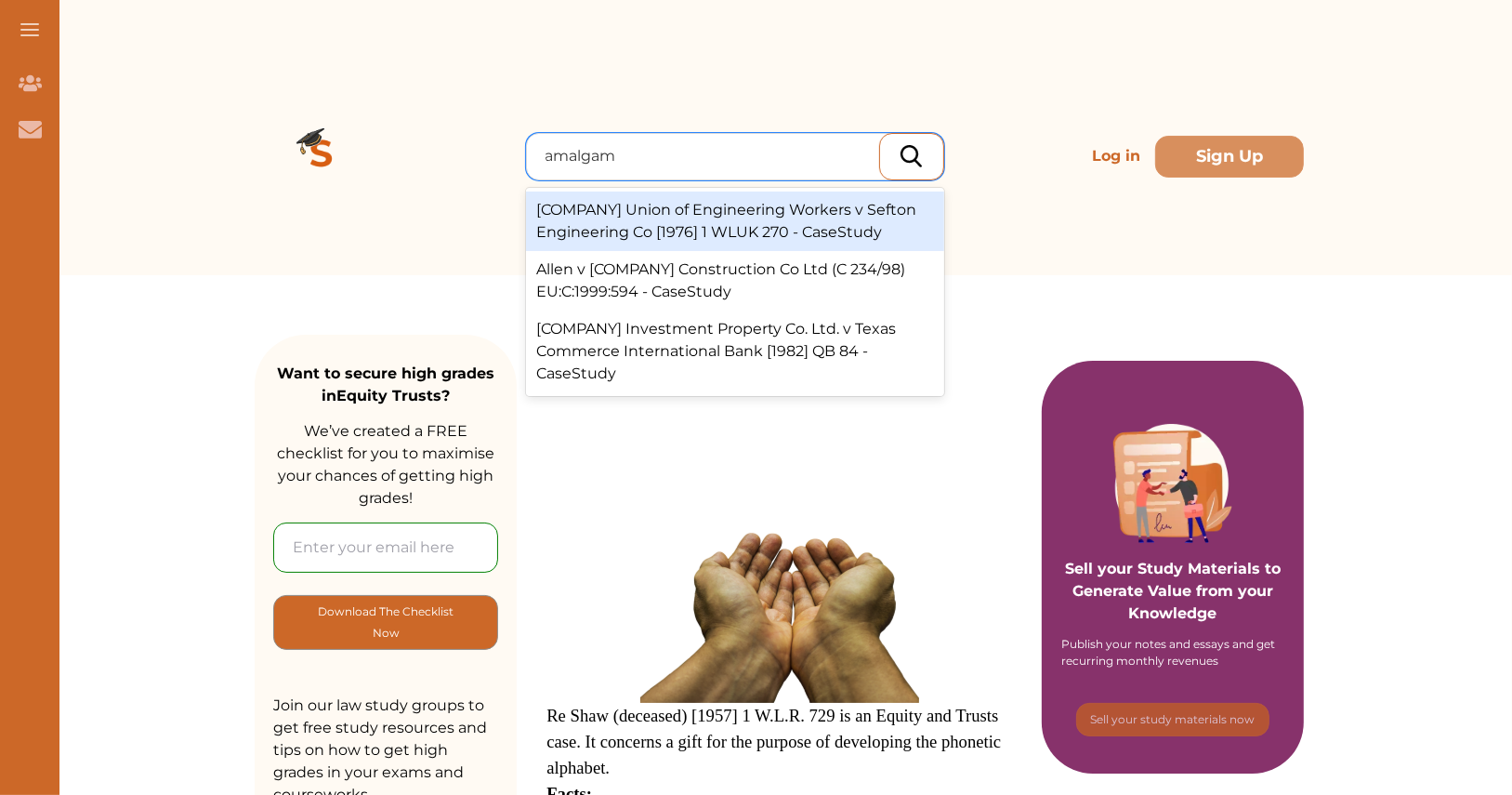 type on "amalgam" 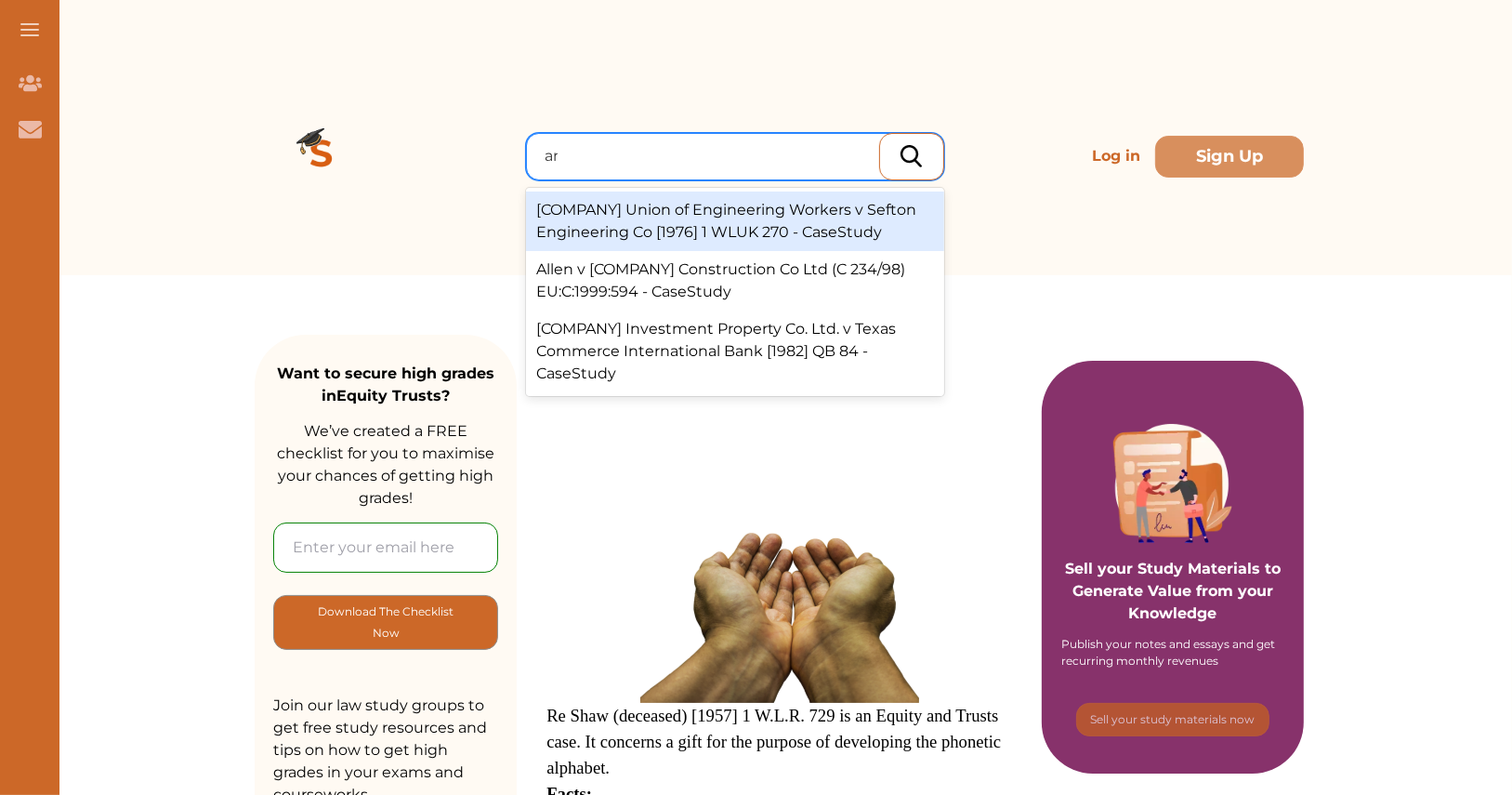 type on "ama" 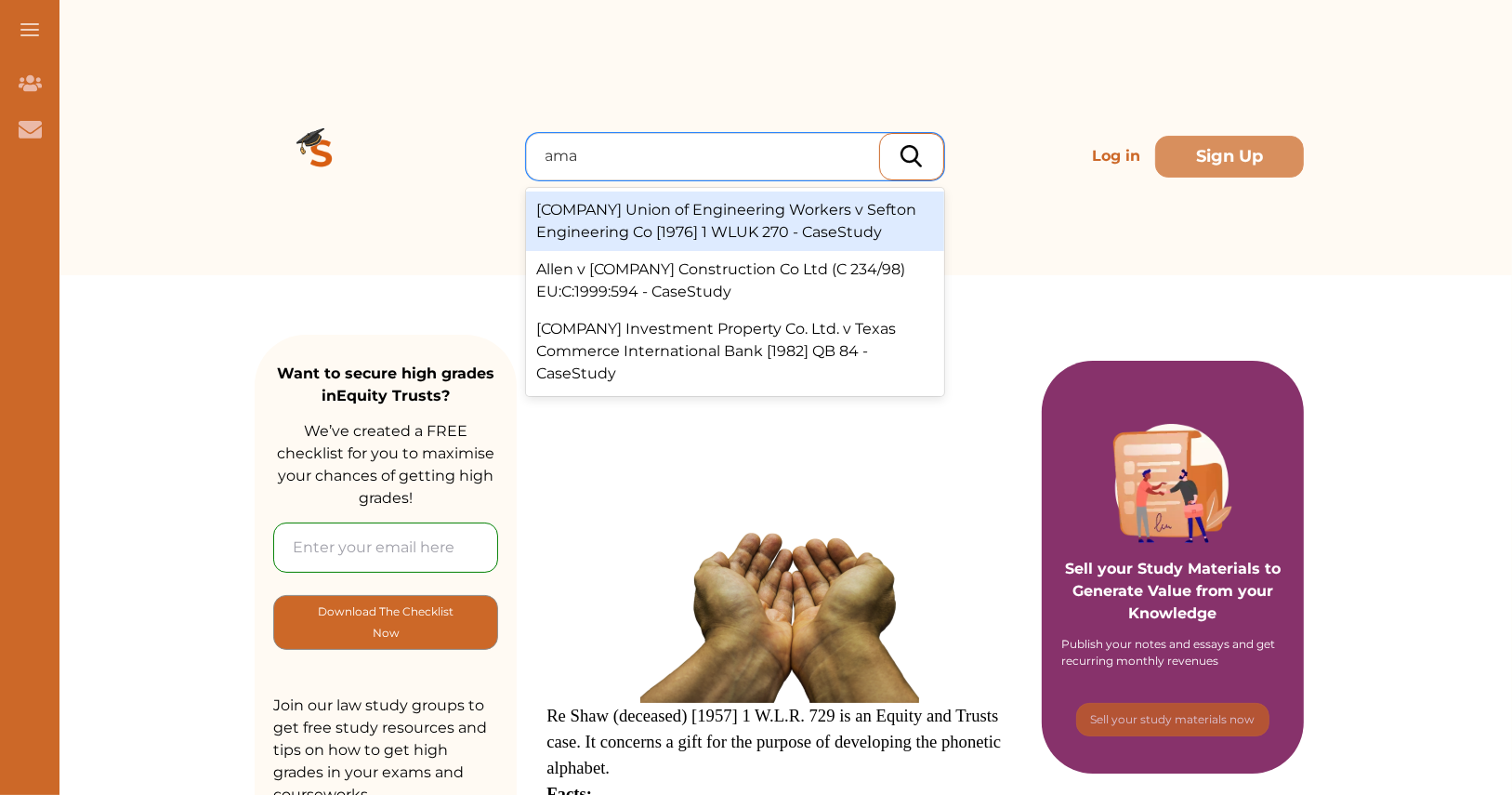 click on "Amalgamated Union of Engineering Workers v Sefton Engineering Co [1976] 1 WLUK 270  -  CaseStudy" at bounding box center [735, 221] 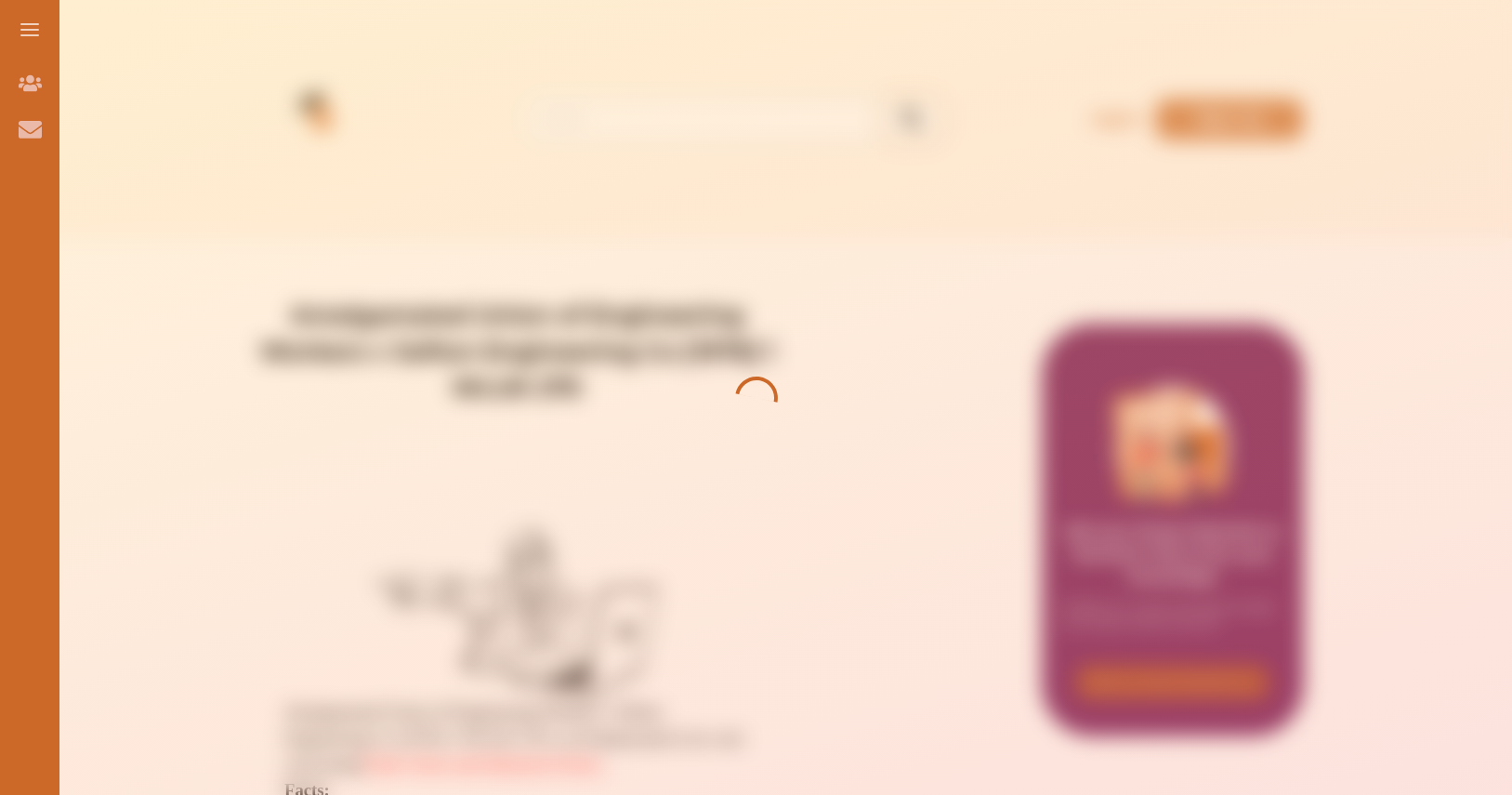 scroll, scrollTop: 0, scrollLeft: 0, axis: both 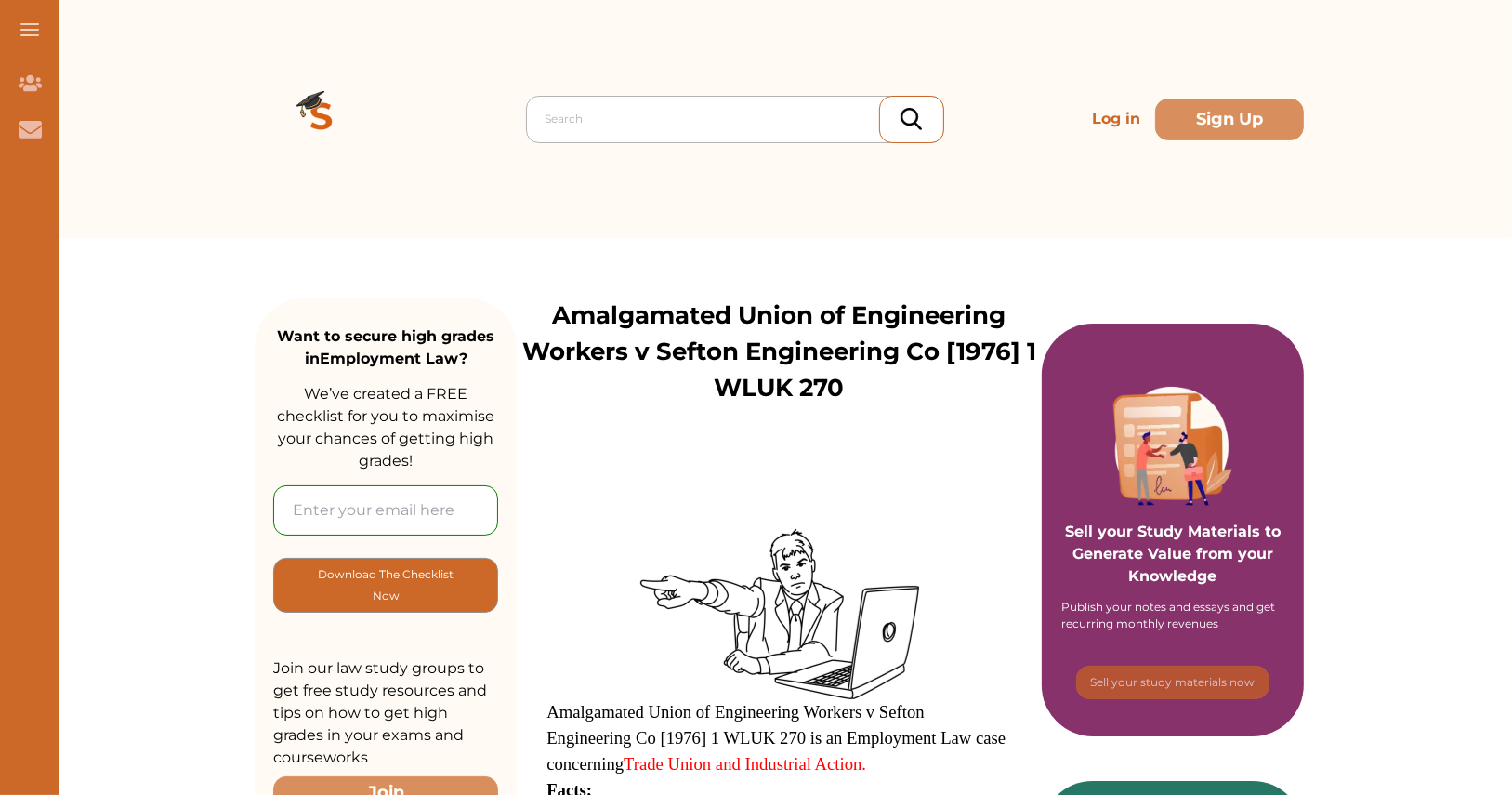click at bounding box center [740, 119] 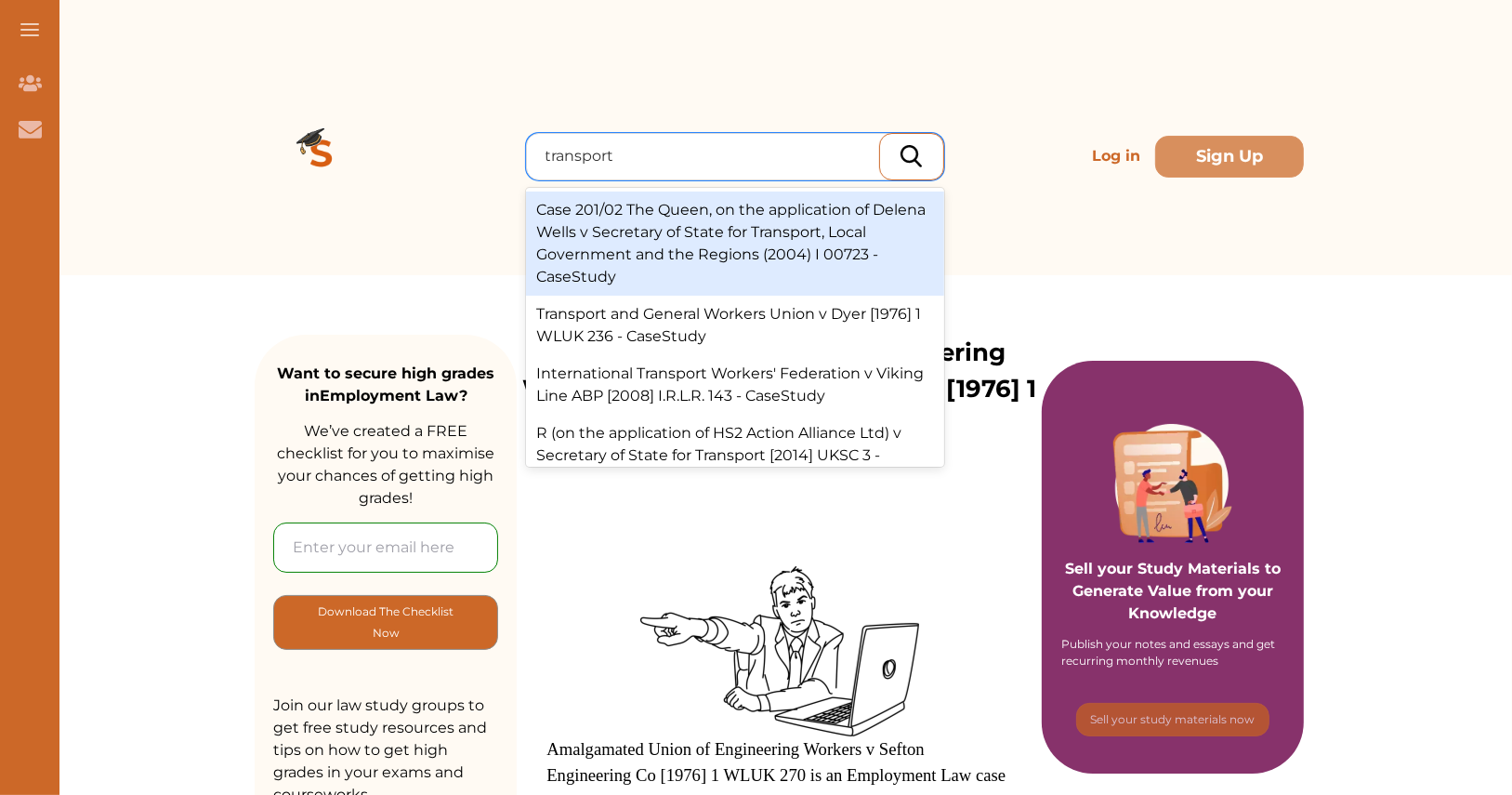 type on "transport" 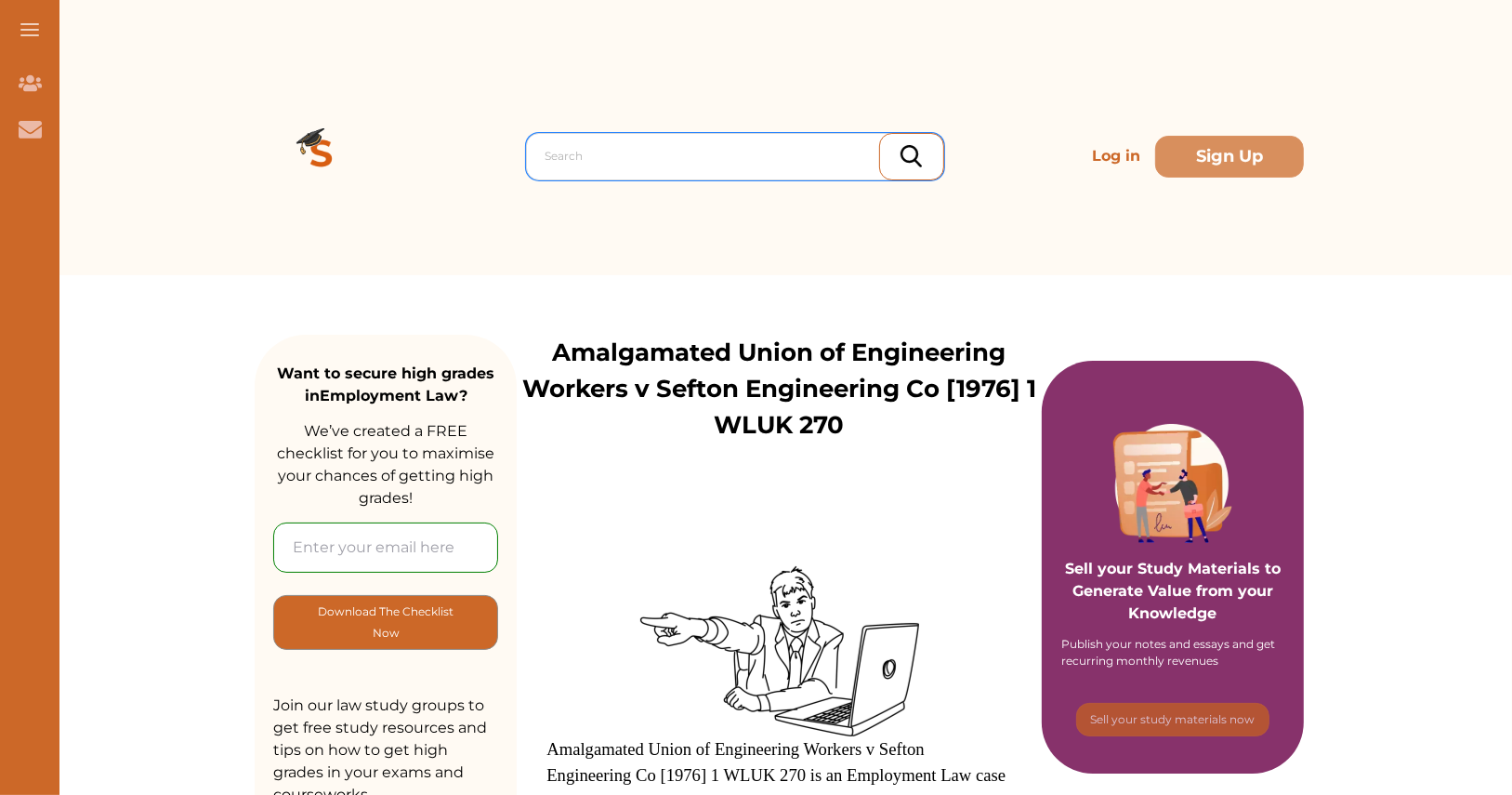 click on "option , selected. Select is focused ,type to refine list, press Down to open the menu,  Search Log in Sign Up" at bounding box center [779, 156] 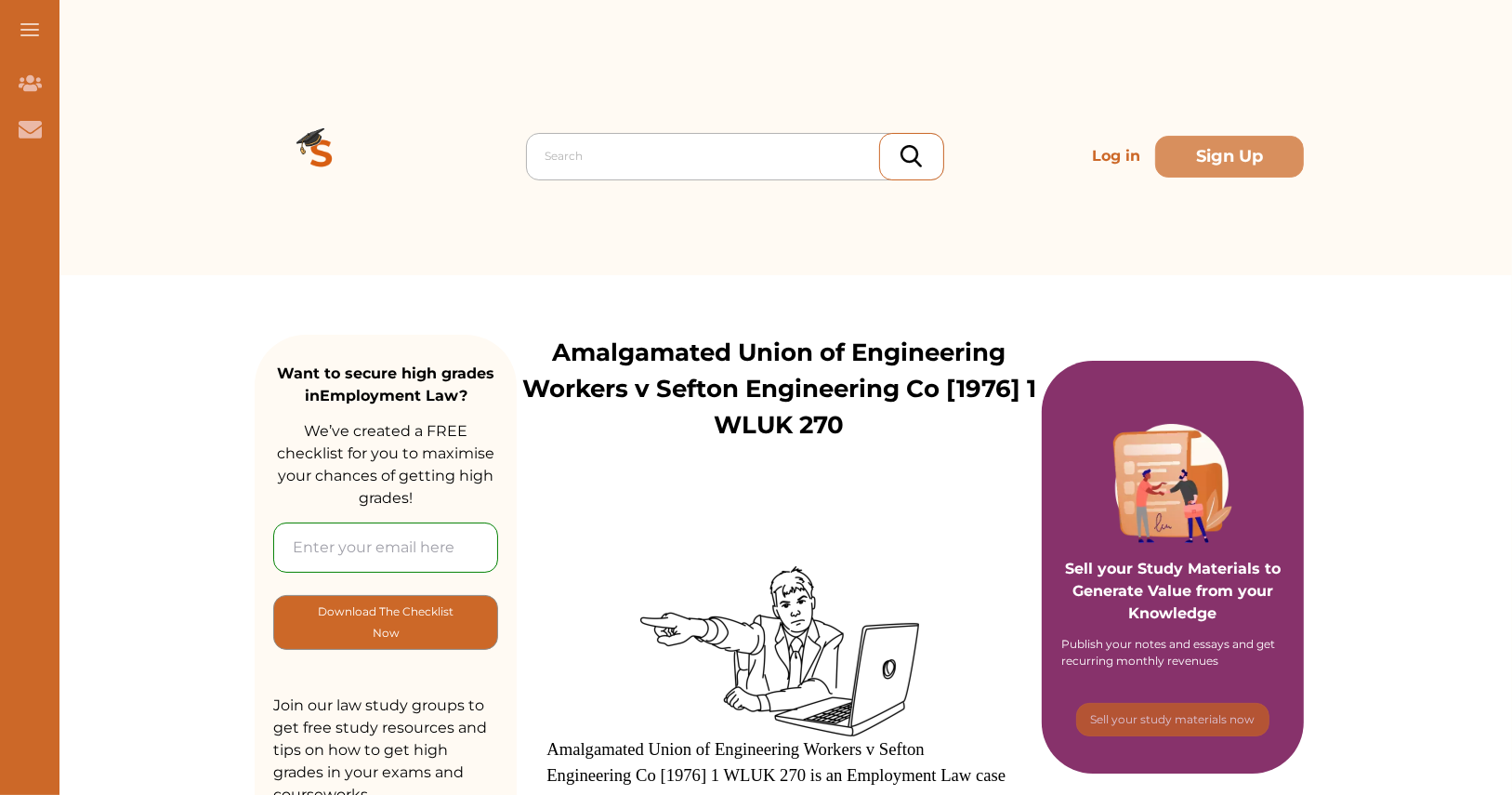 click on "Search" at bounding box center (735, 156) 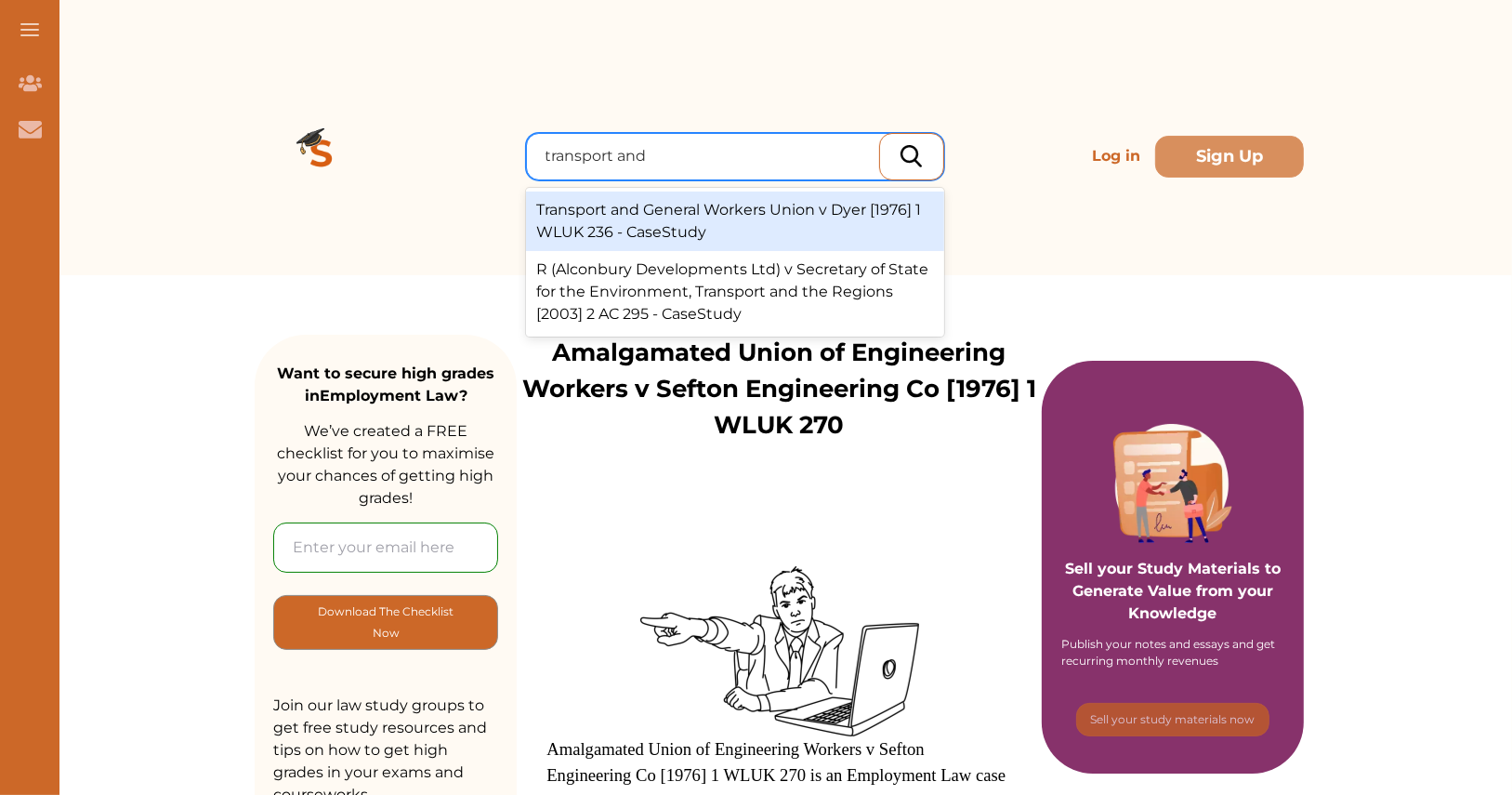 type on "transport and g" 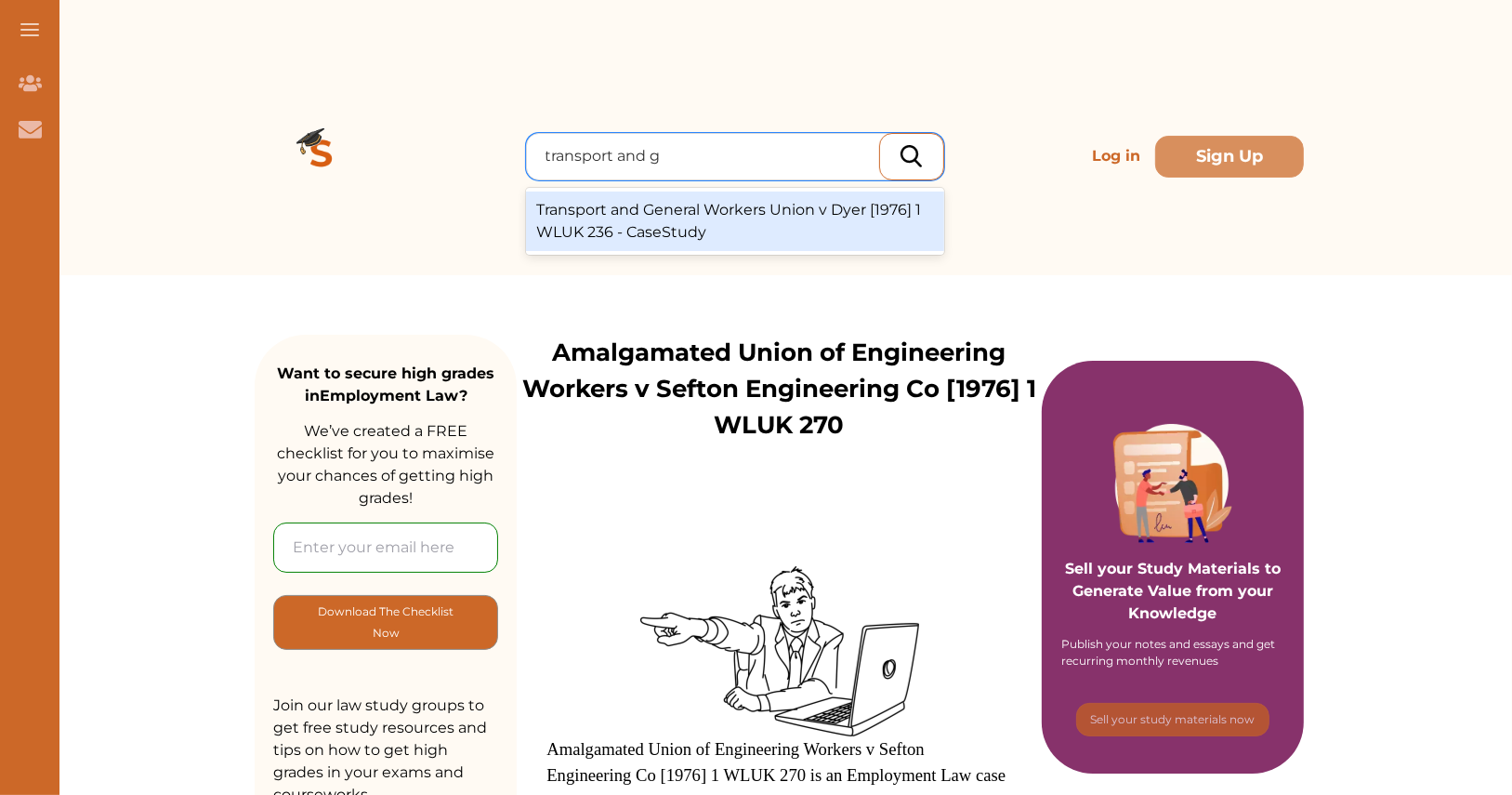 click on "Transport and General Workers Union v Dyer [1976] 1 WLUK 236  -  CaseStudy" at bounding box center (735, 221) 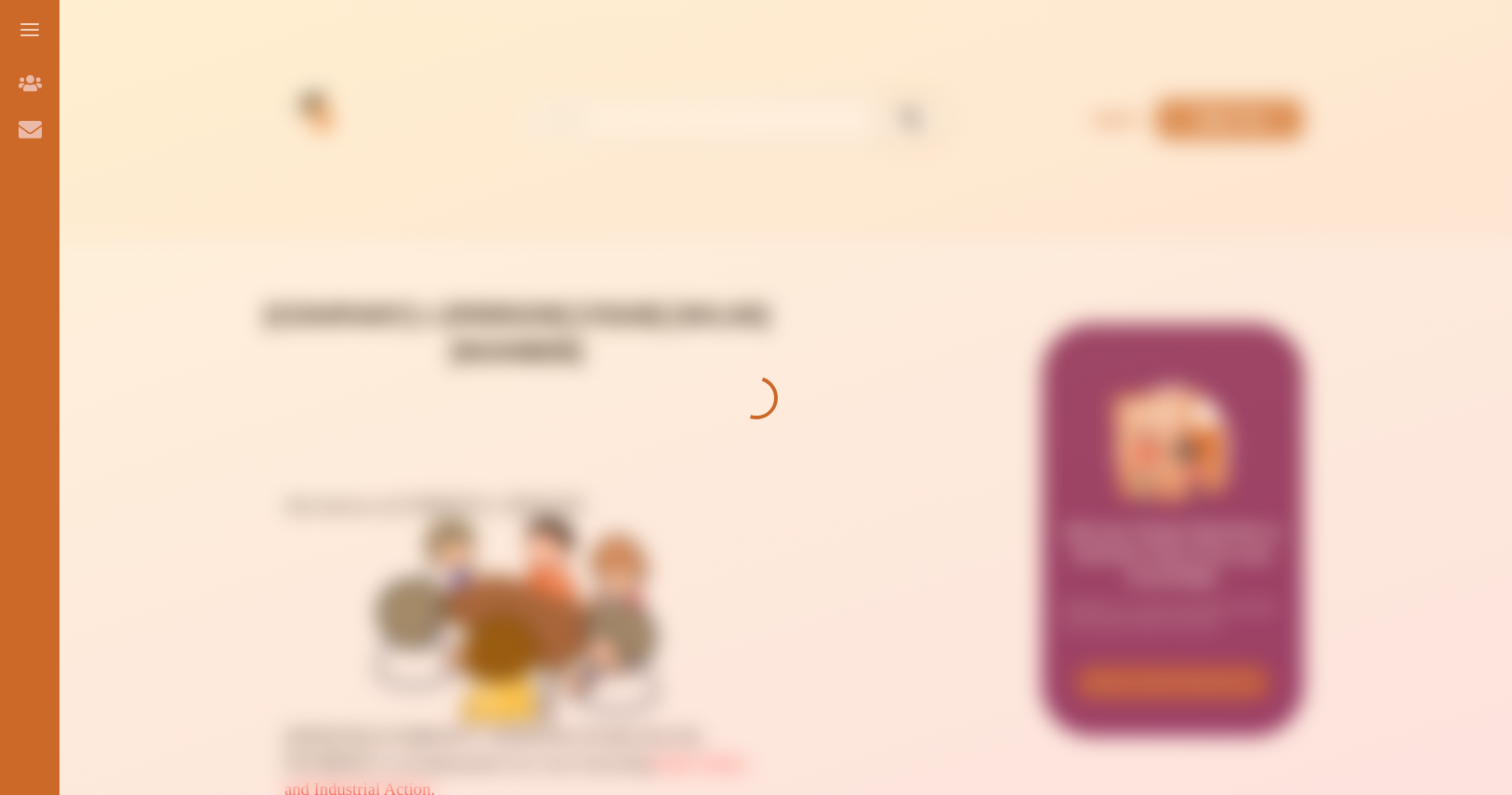 scroll, scrollTop: 0, scrollLeft: 0, axis: both 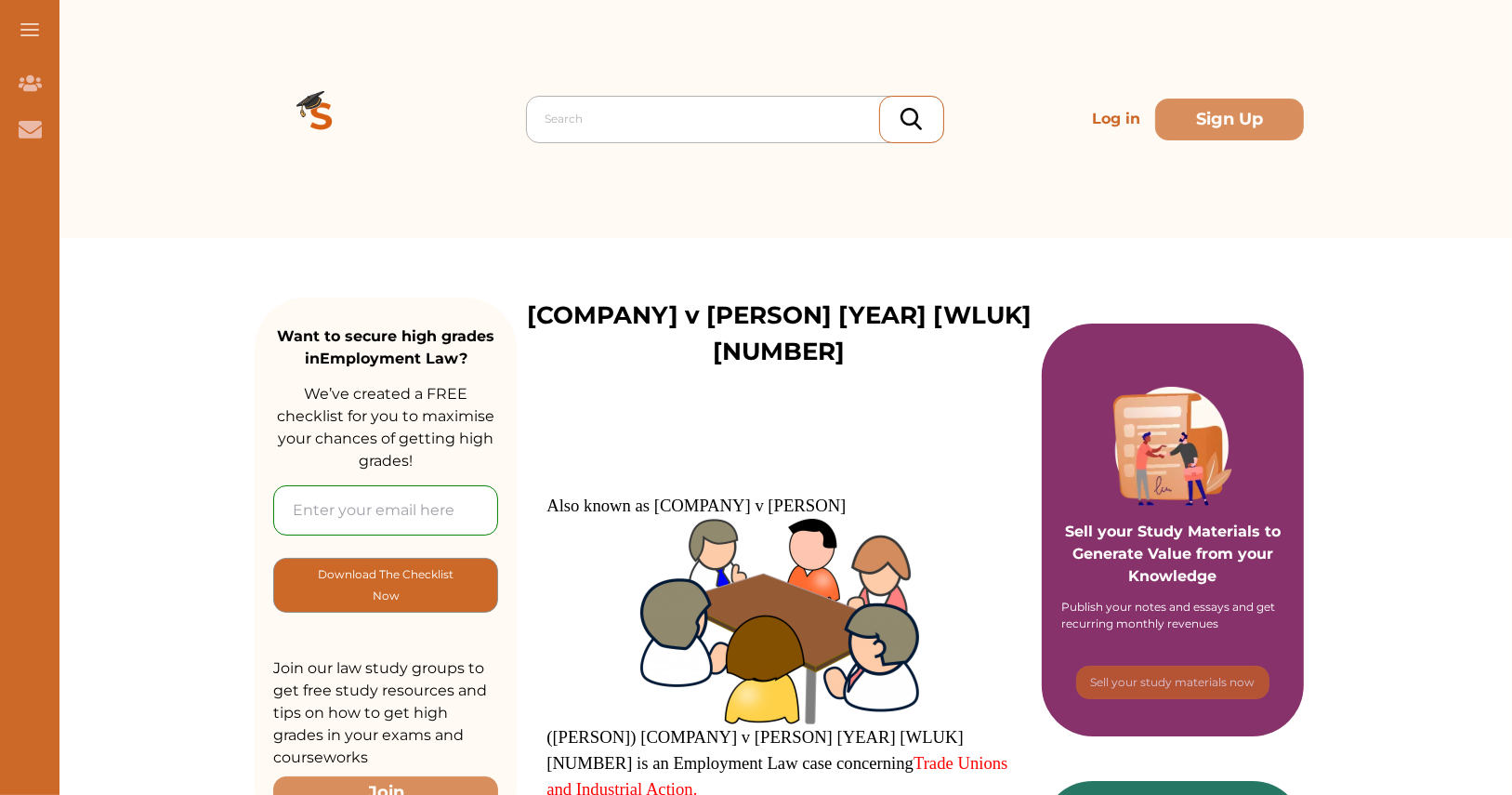 click at bounding box center [740, 119] 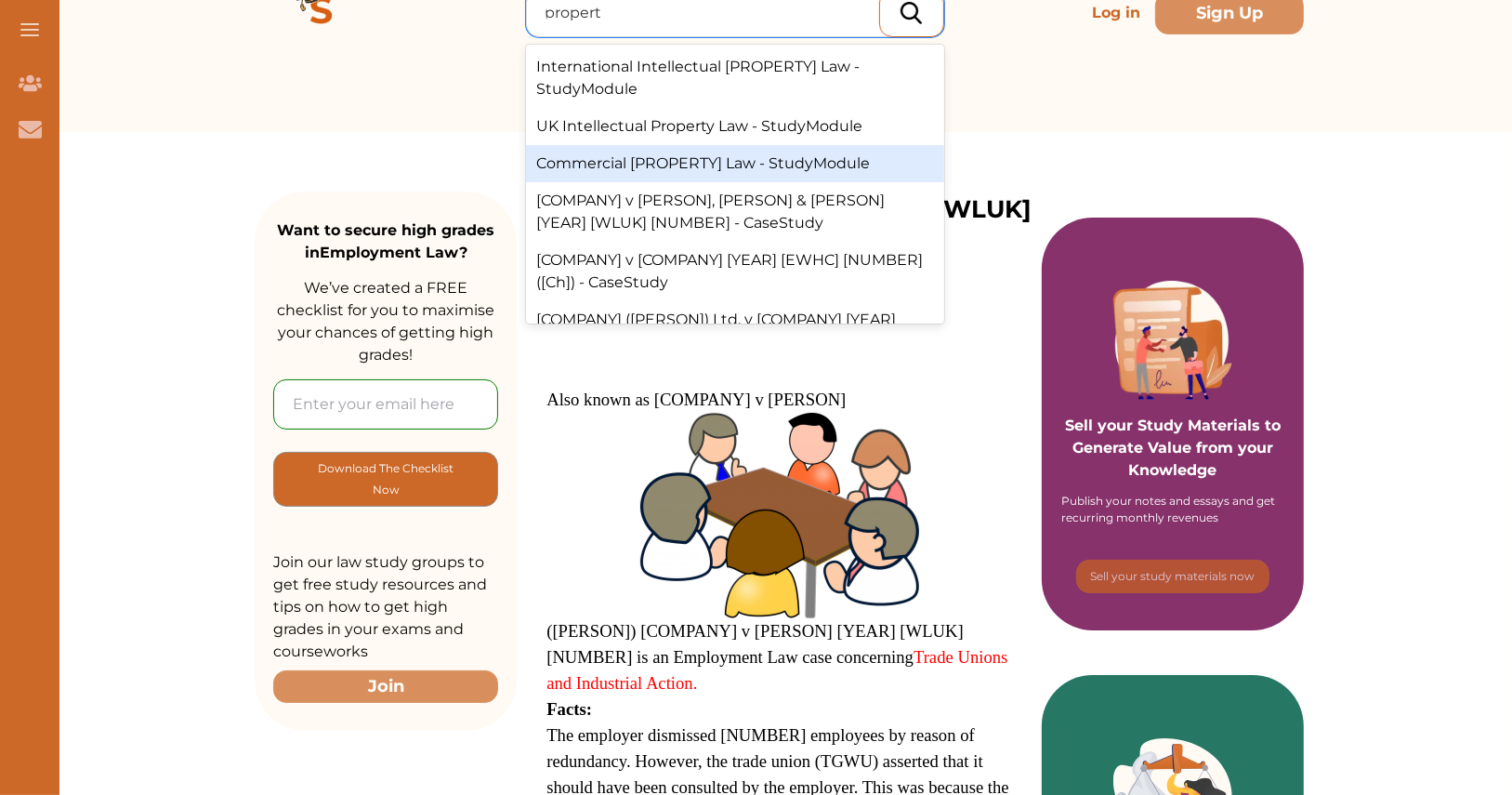 scroll, scrollTop: 0, scrollLeft: 0, axis: both 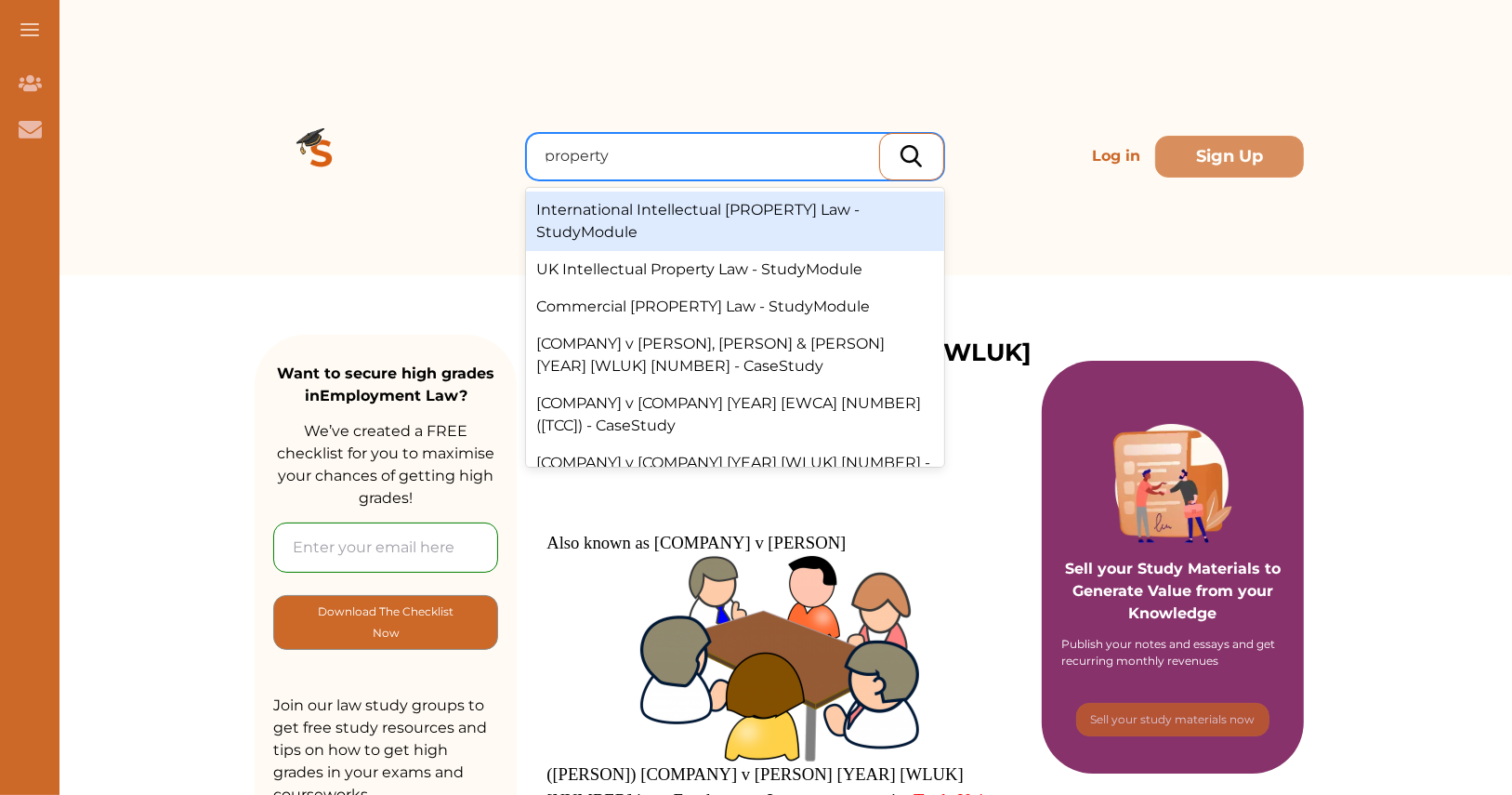 click on "property" at bounding box center [579, 156] 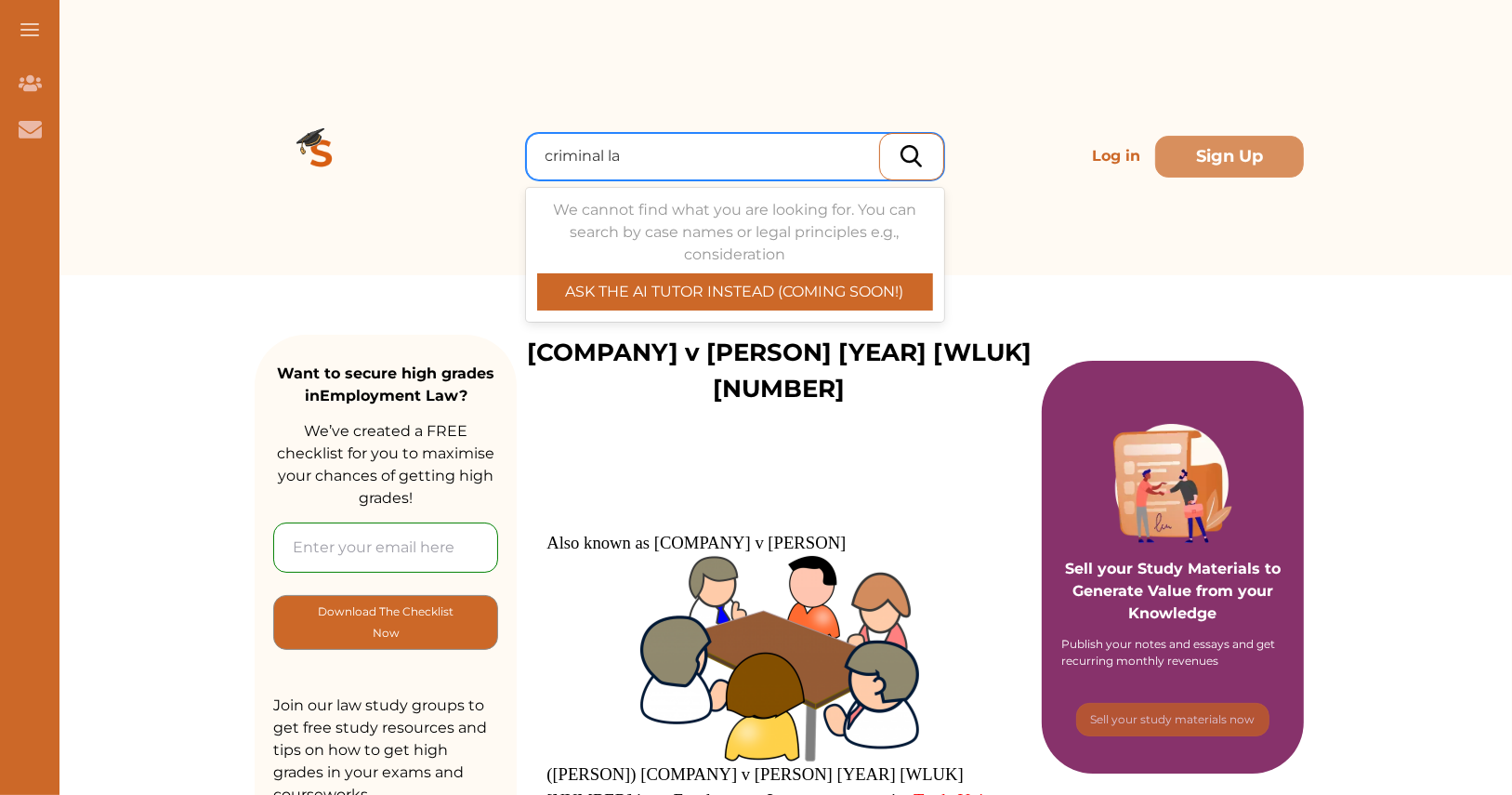 type on "criminal law" 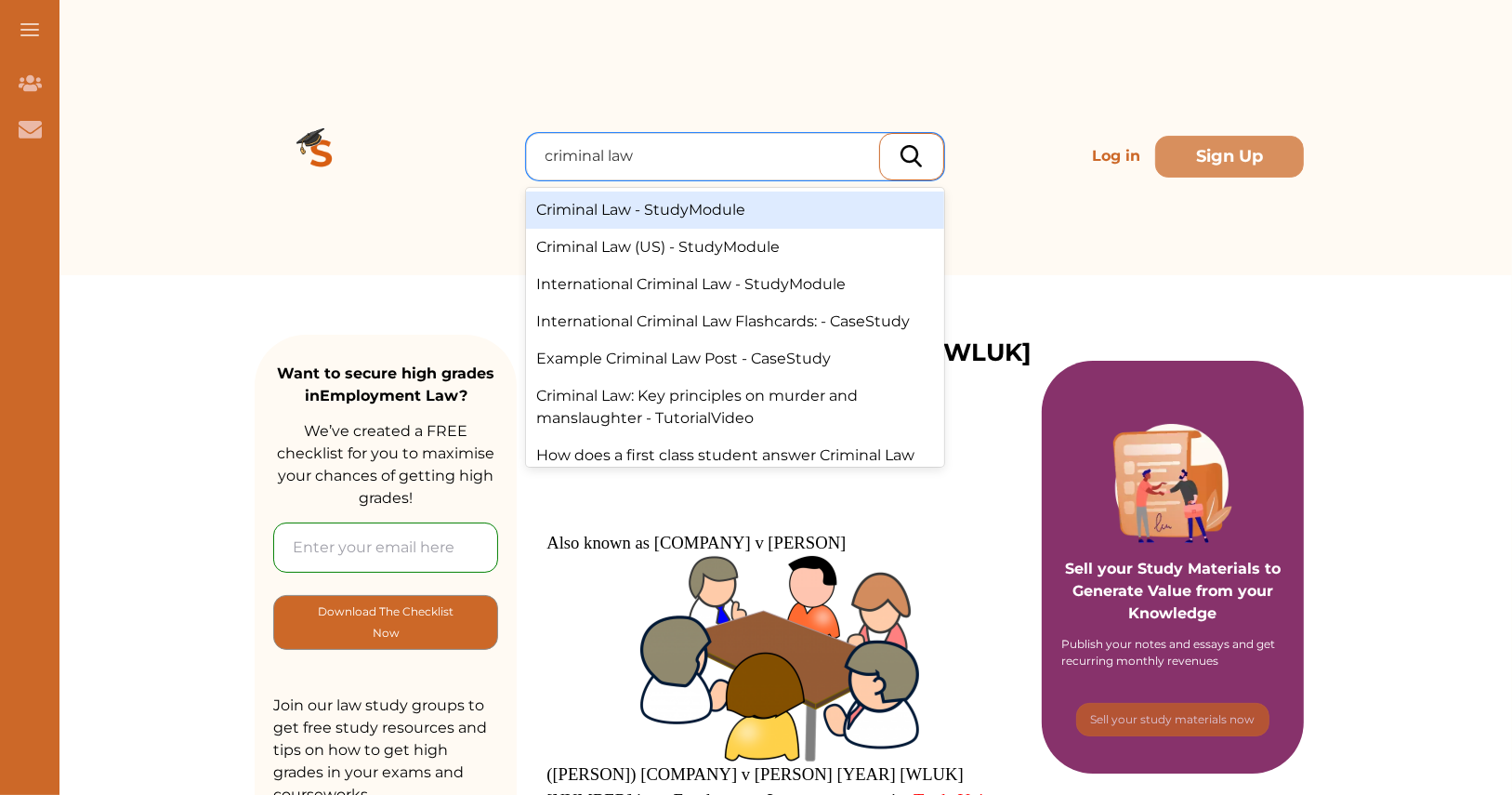 click on "Criminal Law  -  StudyModule" at bounding box center (735, 210) 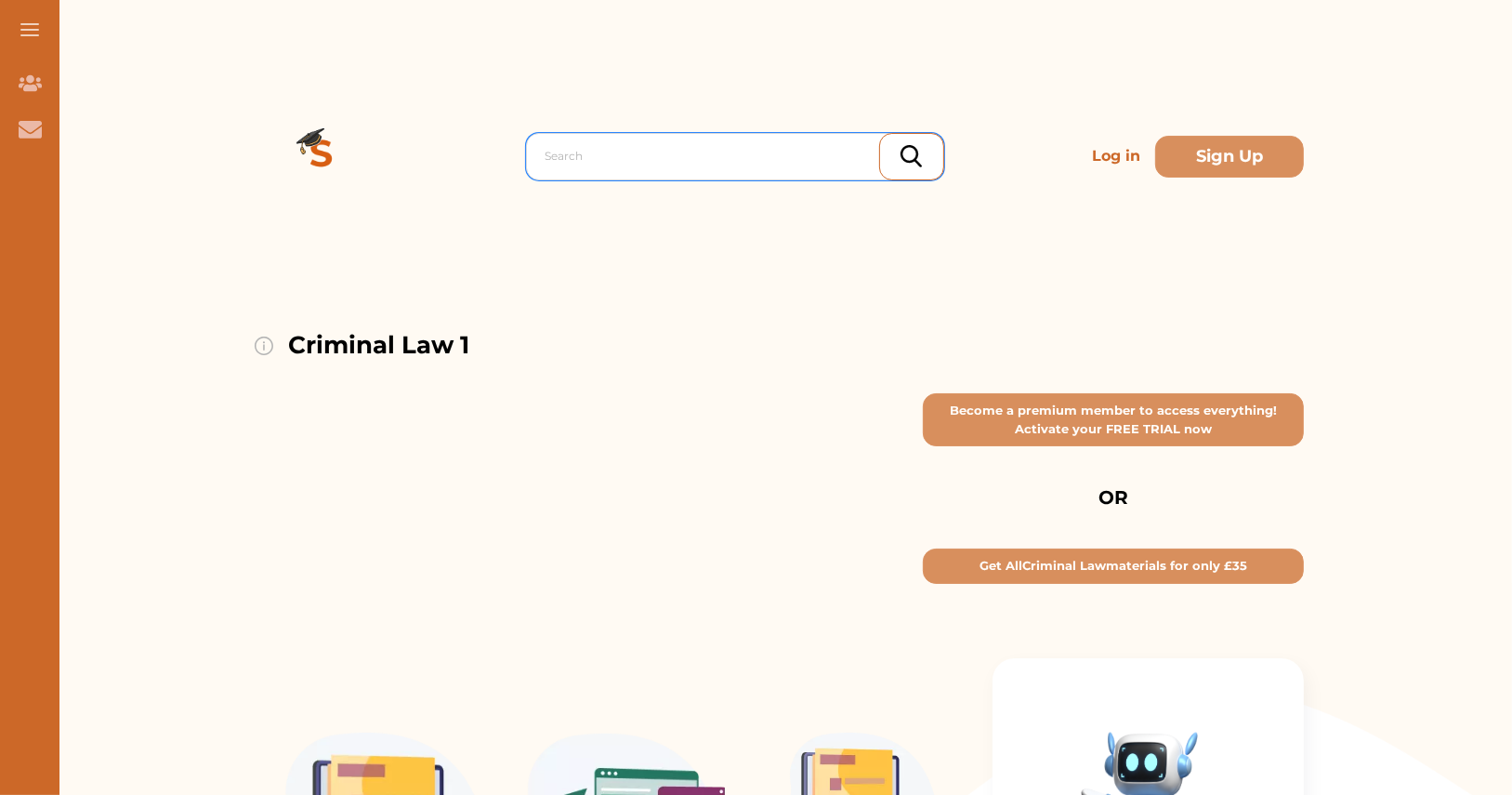 scroll, scrollTop: 211, scrollLeft: 0, axis: vertical 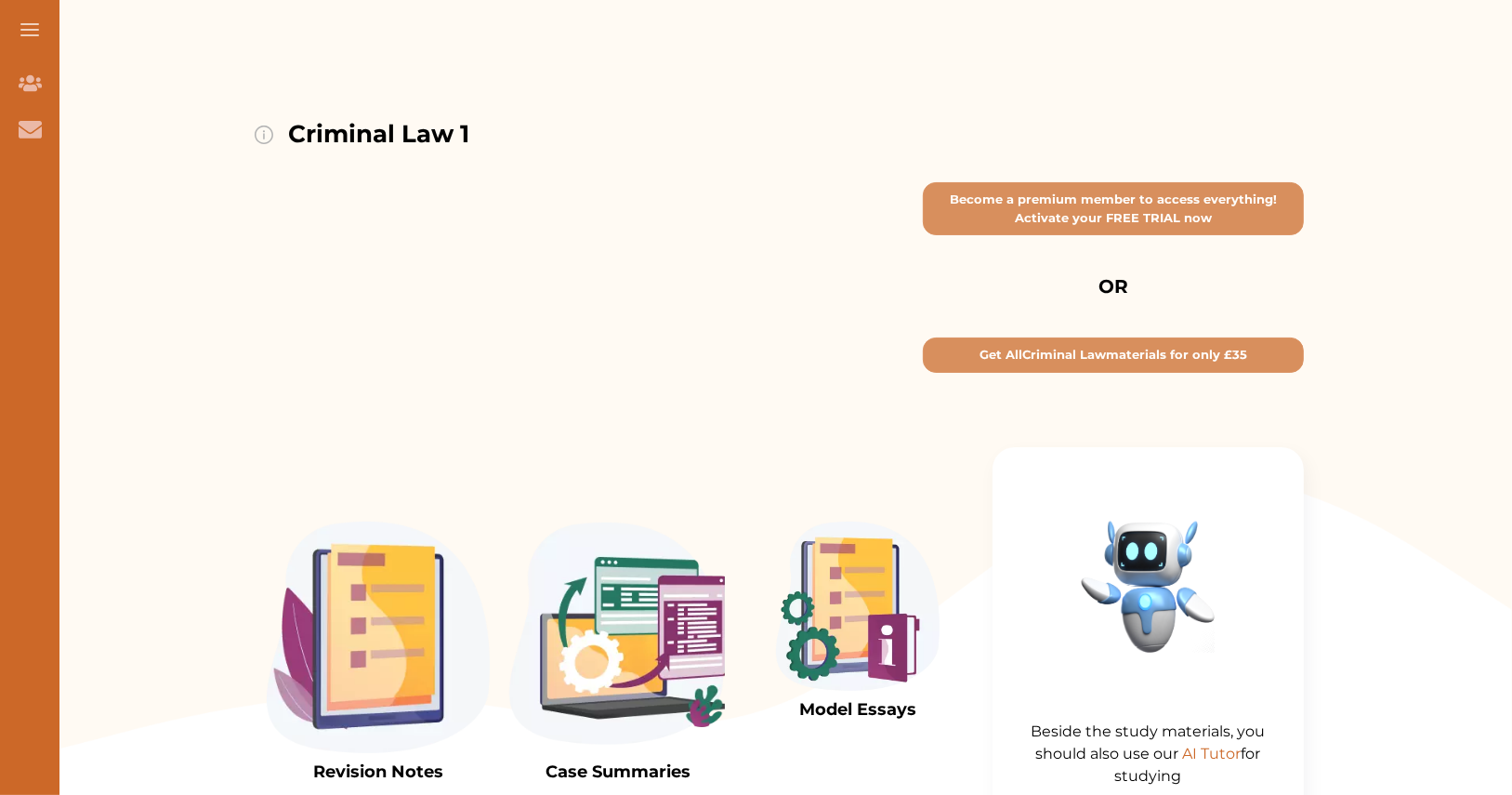 click at bounding box center (378, 637) 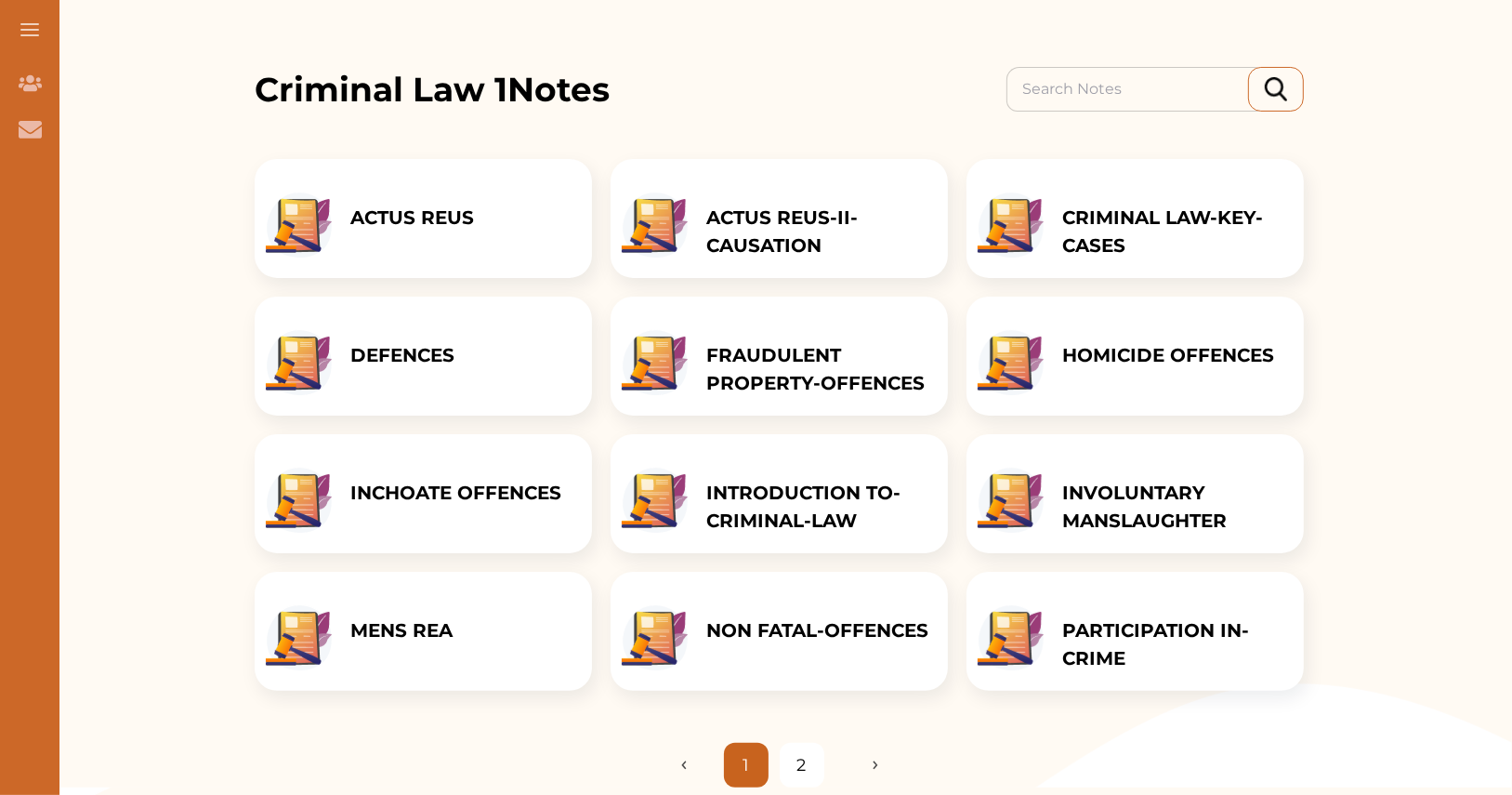 click on "2" at bounding box center [802, 765] 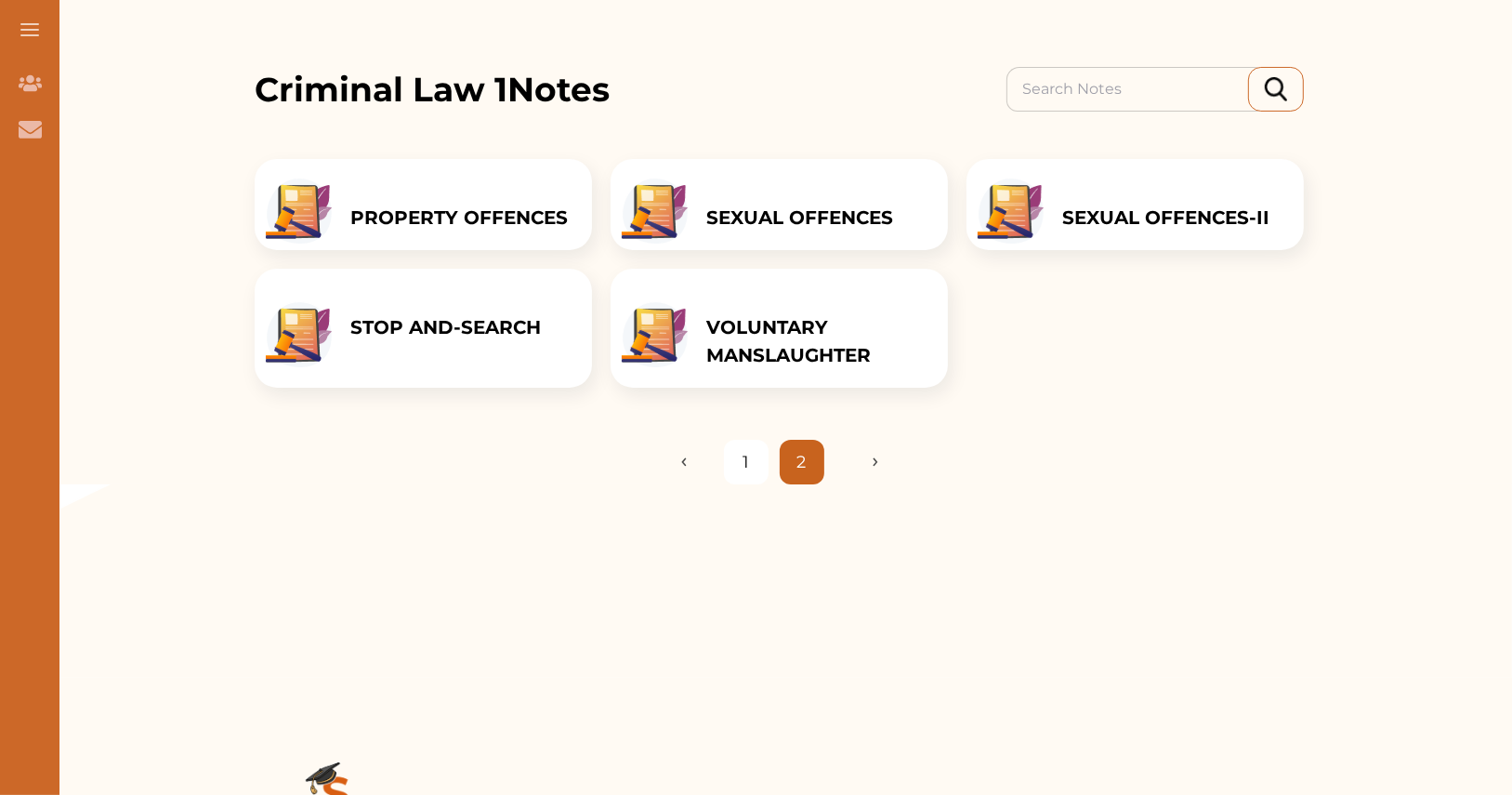 click on "PROPERTY OFFENCES" at bounding box center (459, 218) 